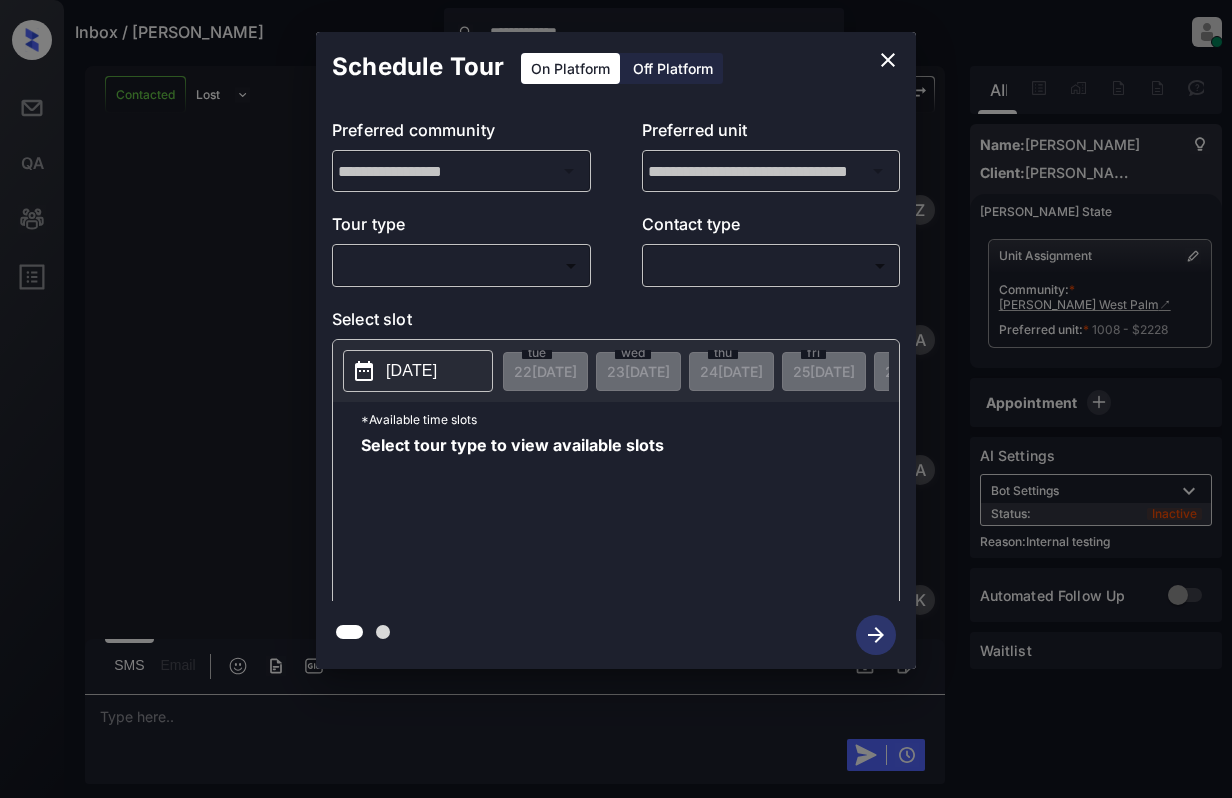 scroll, scrollTop: 0, scrollLeft: 0, axis: both 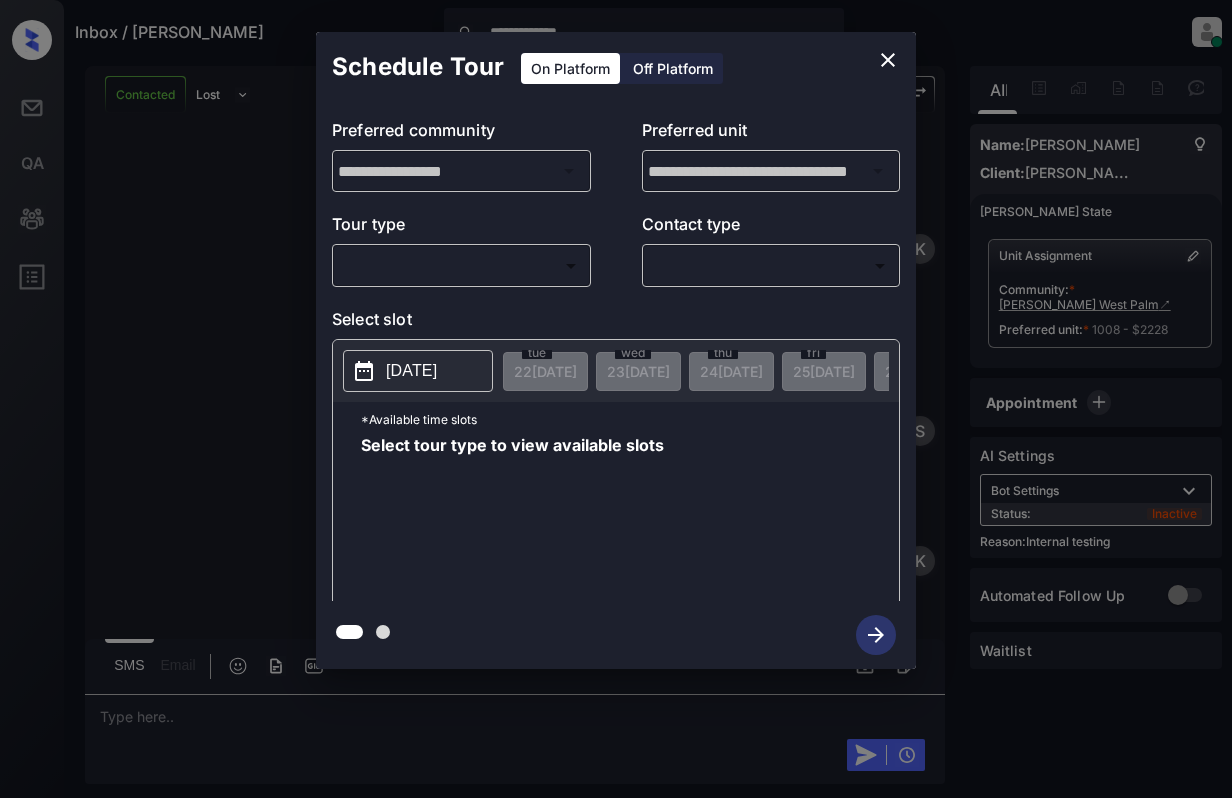 click on "**********" at bounding box center [616, 399] 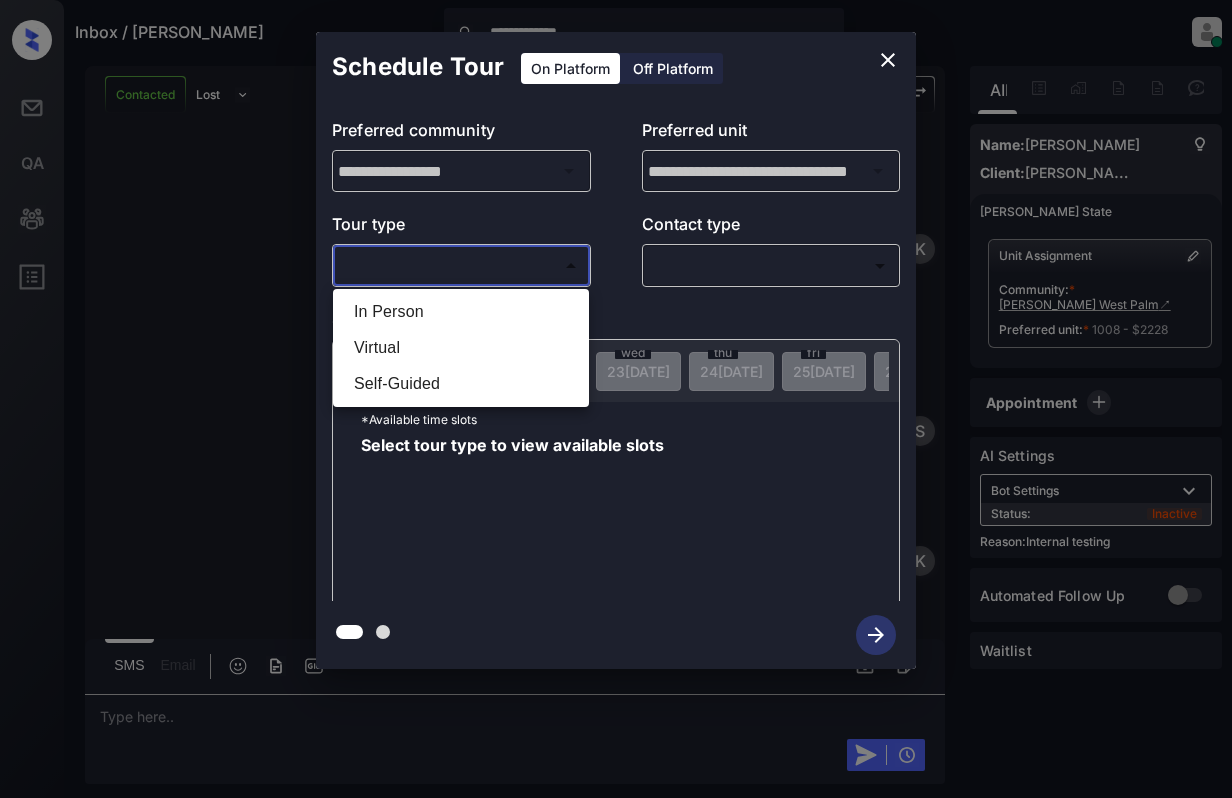 click on "Virtual" at bounding box center (461, 348) 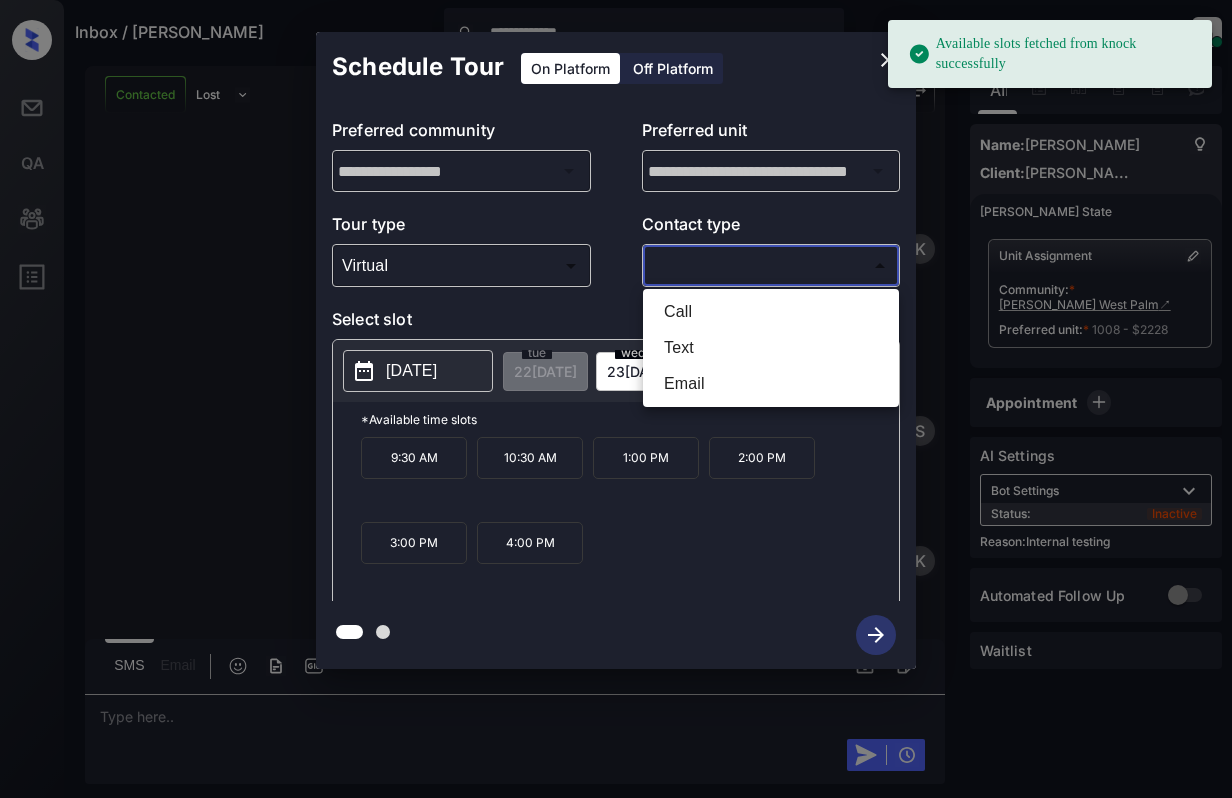 click on "**********" at bounding box center (616, 399) 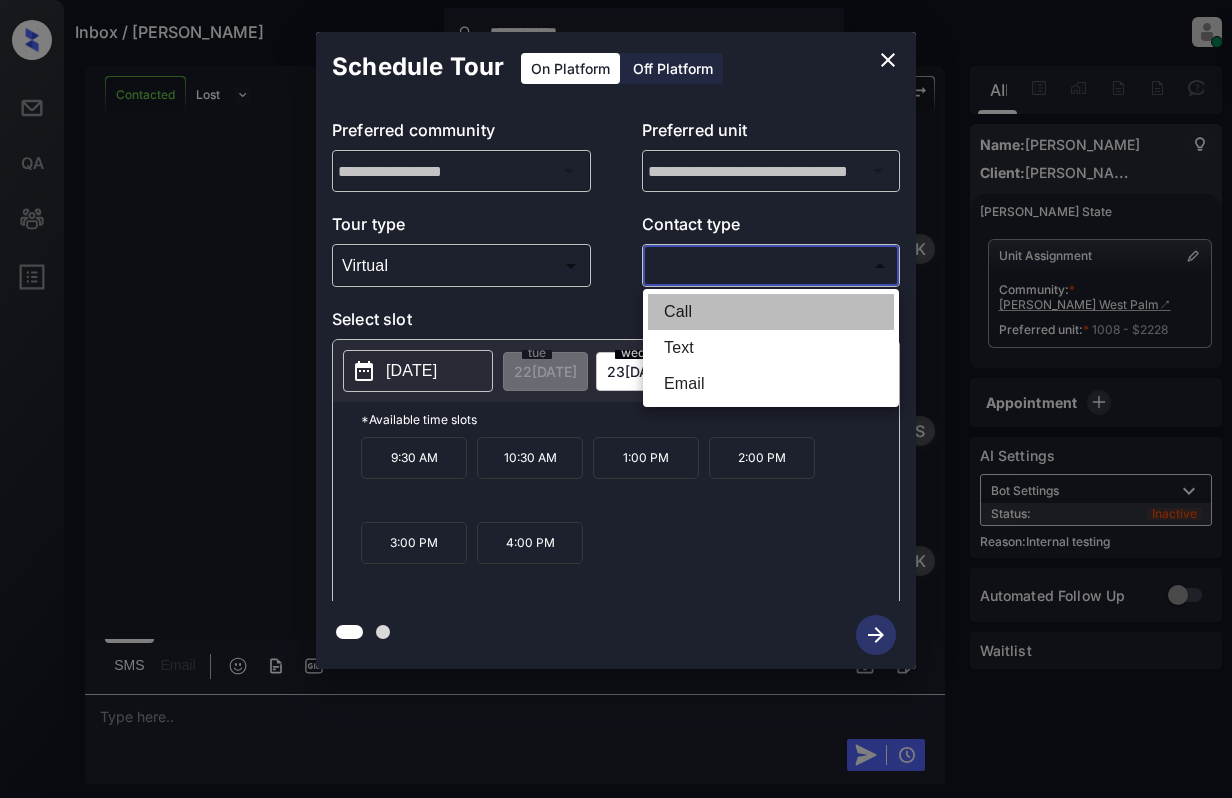 click on "Call" at bounding box center [771, 312] 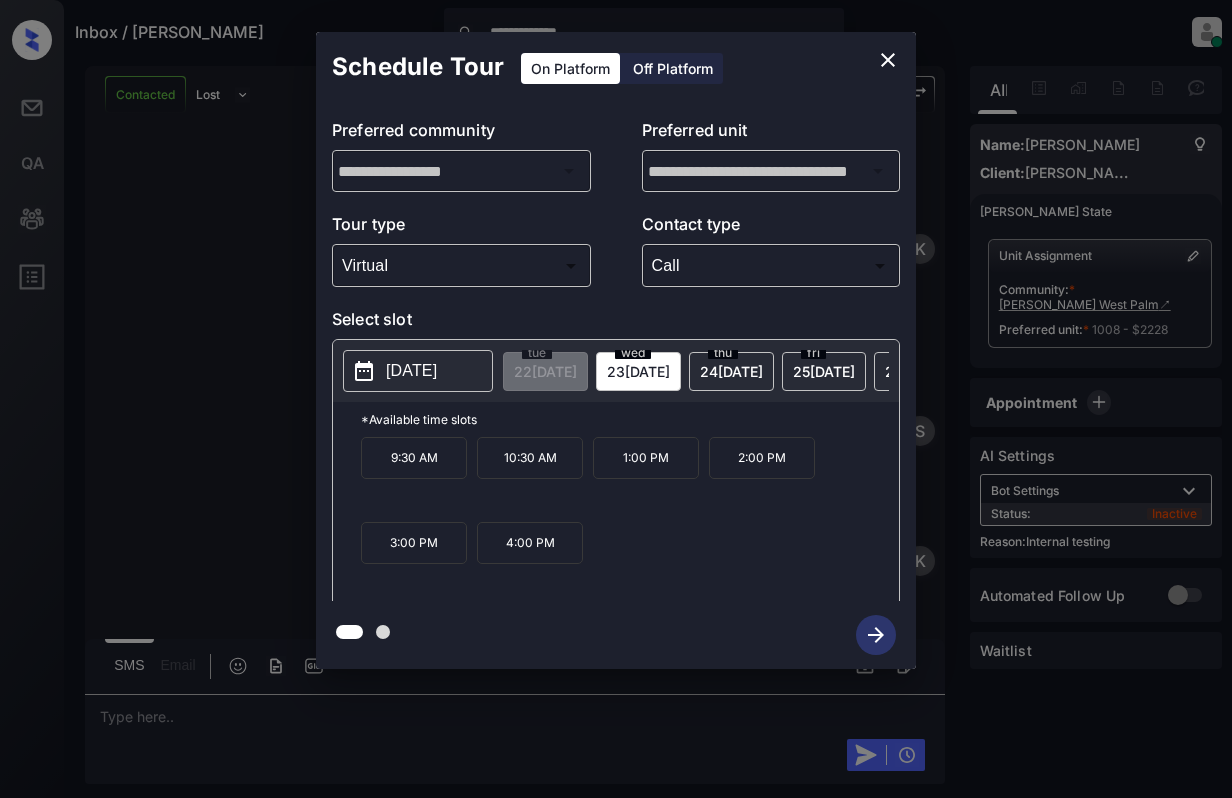 drag, startPoint x: 389, startPoint y: 389, endPoint x: 388, endPoint y: 373, distance: 16.03122 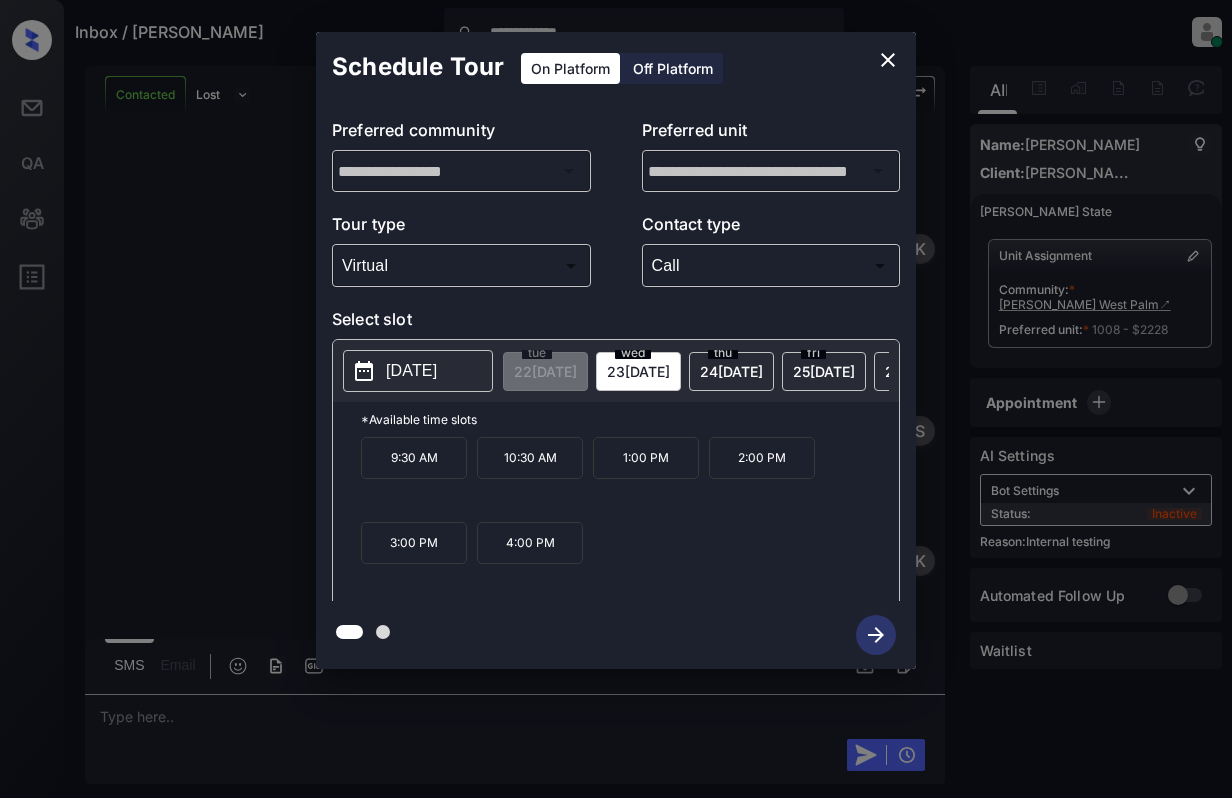 click on "[DATE]" at bounding box center [418, 371] 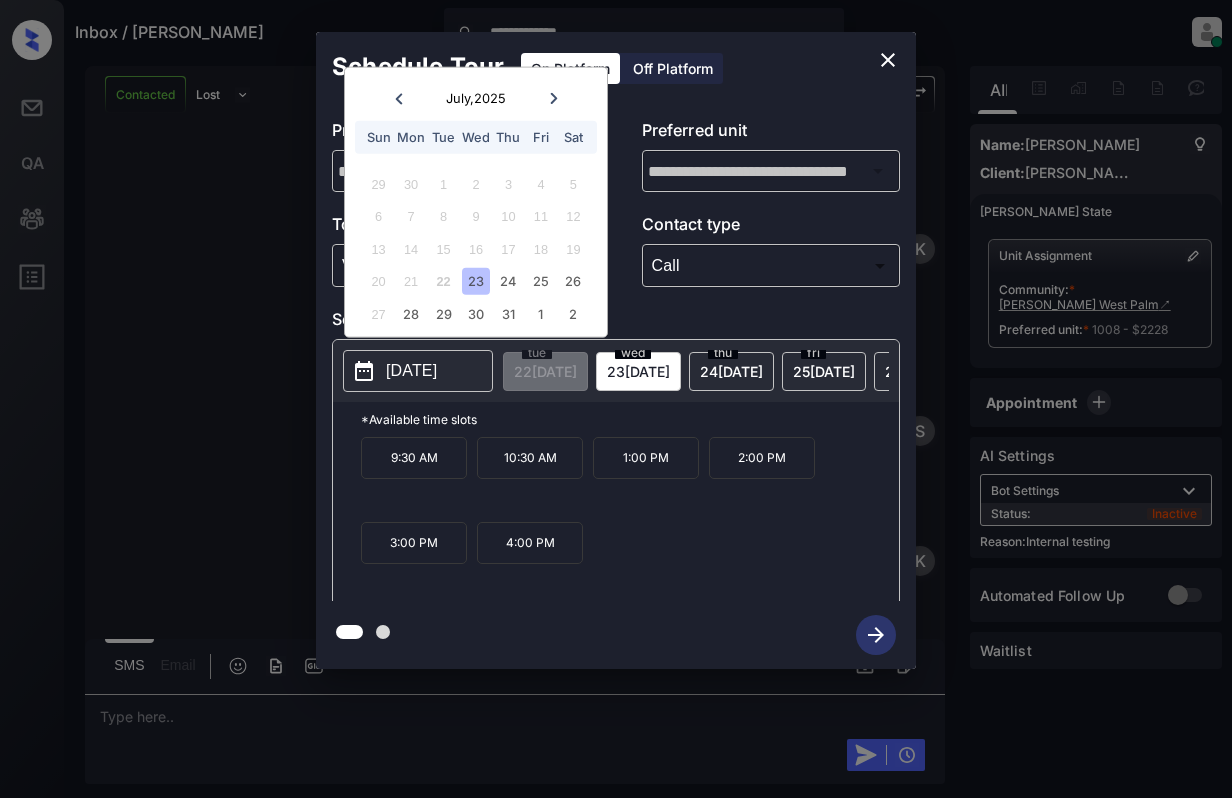 click at bounding box center [553, 98] 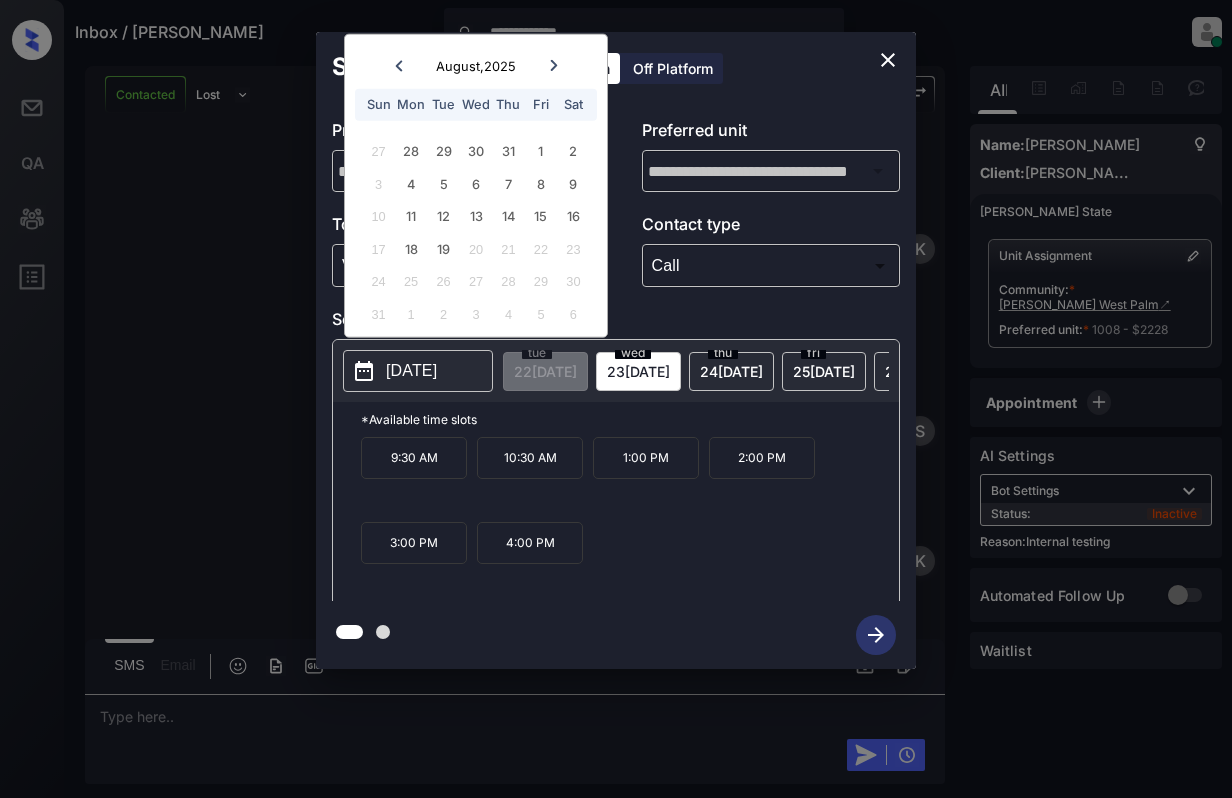 click on "Fri" at bounding box center [540, 104] 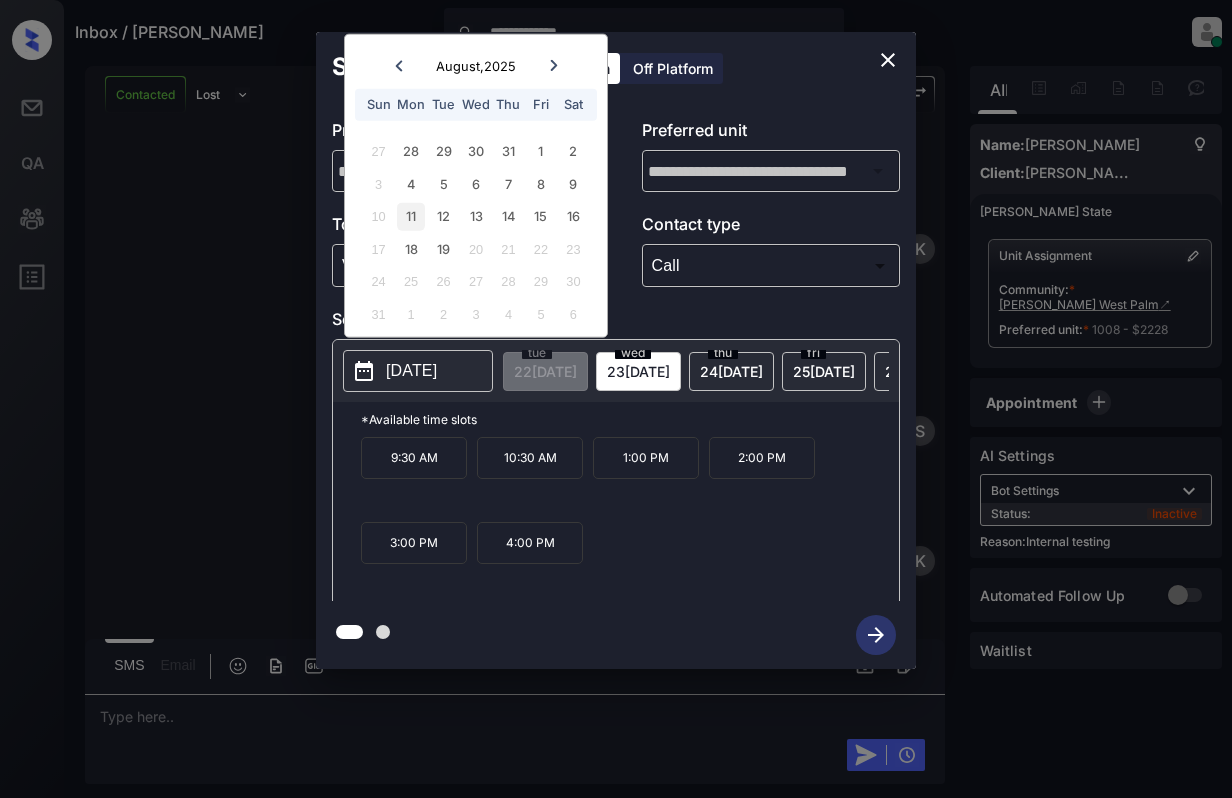 click on "11" at bounding box center [410, 216] 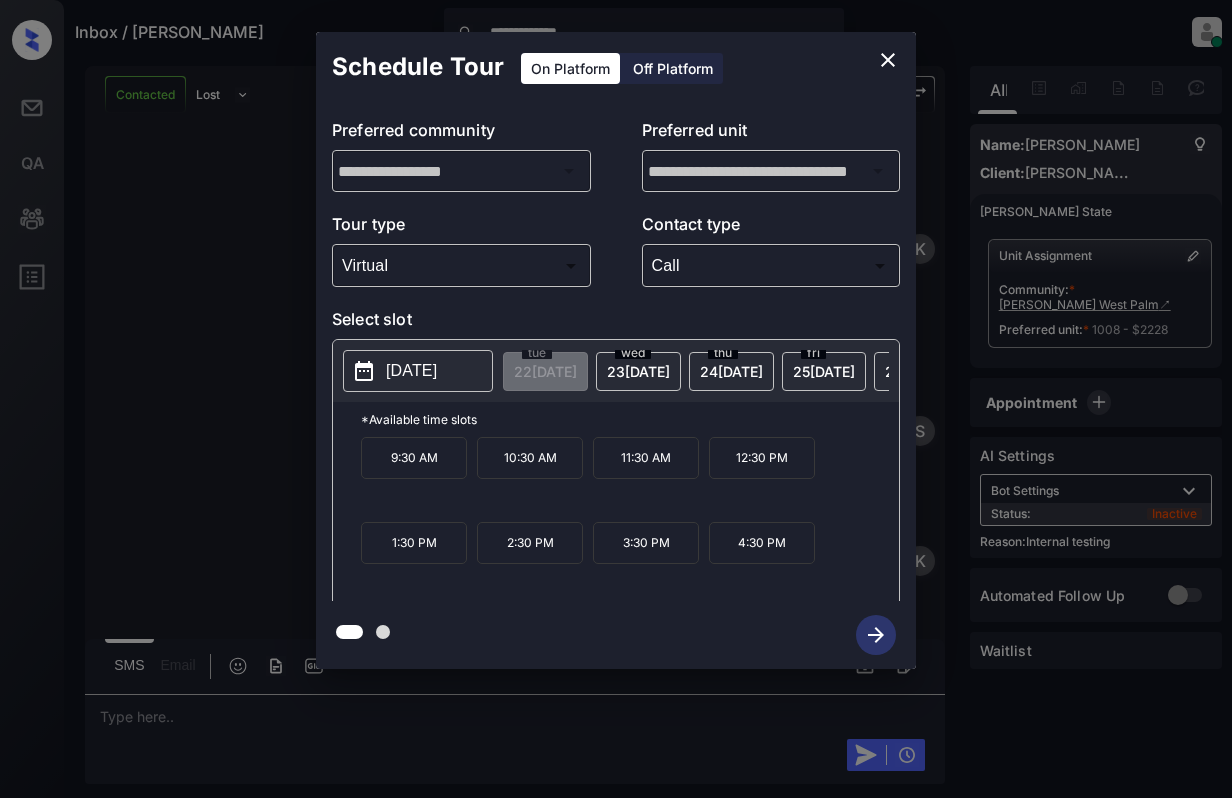 click on "Select slot" at bounding box center [616, 323] 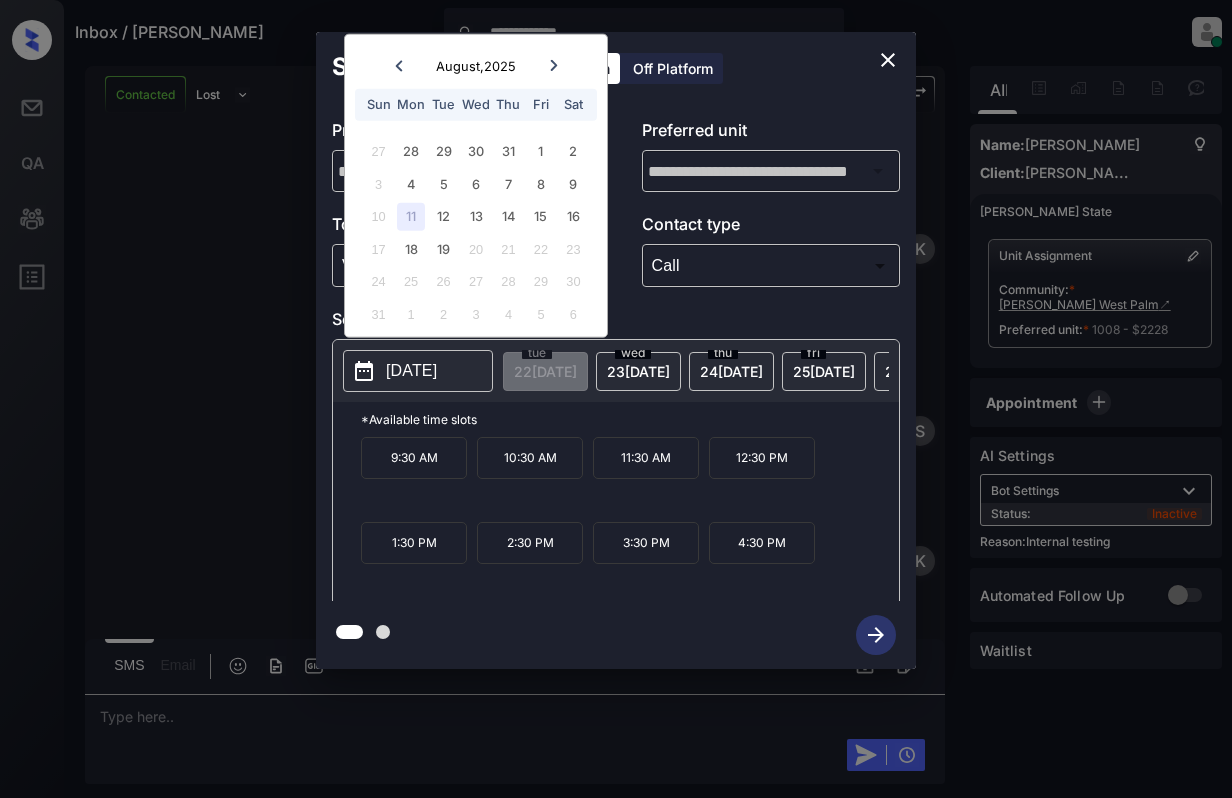 click 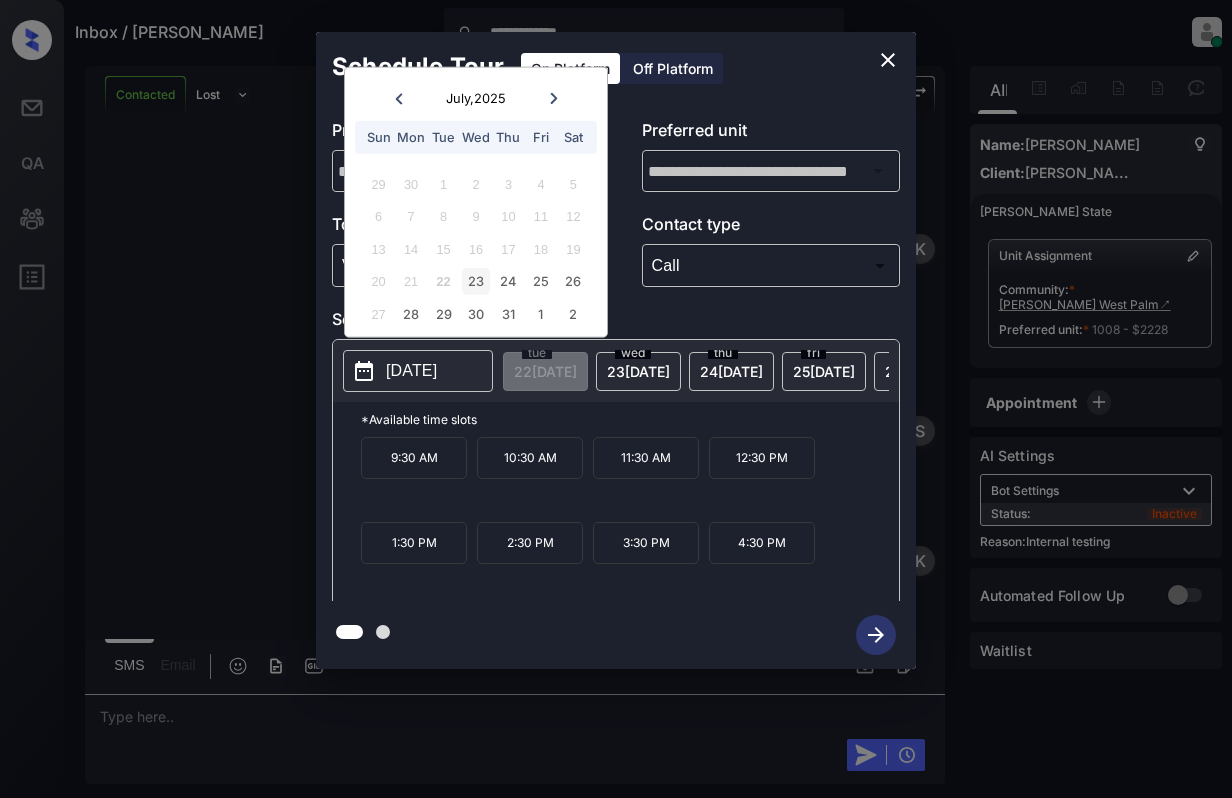 click on "23" at bounding box center [475, 281] 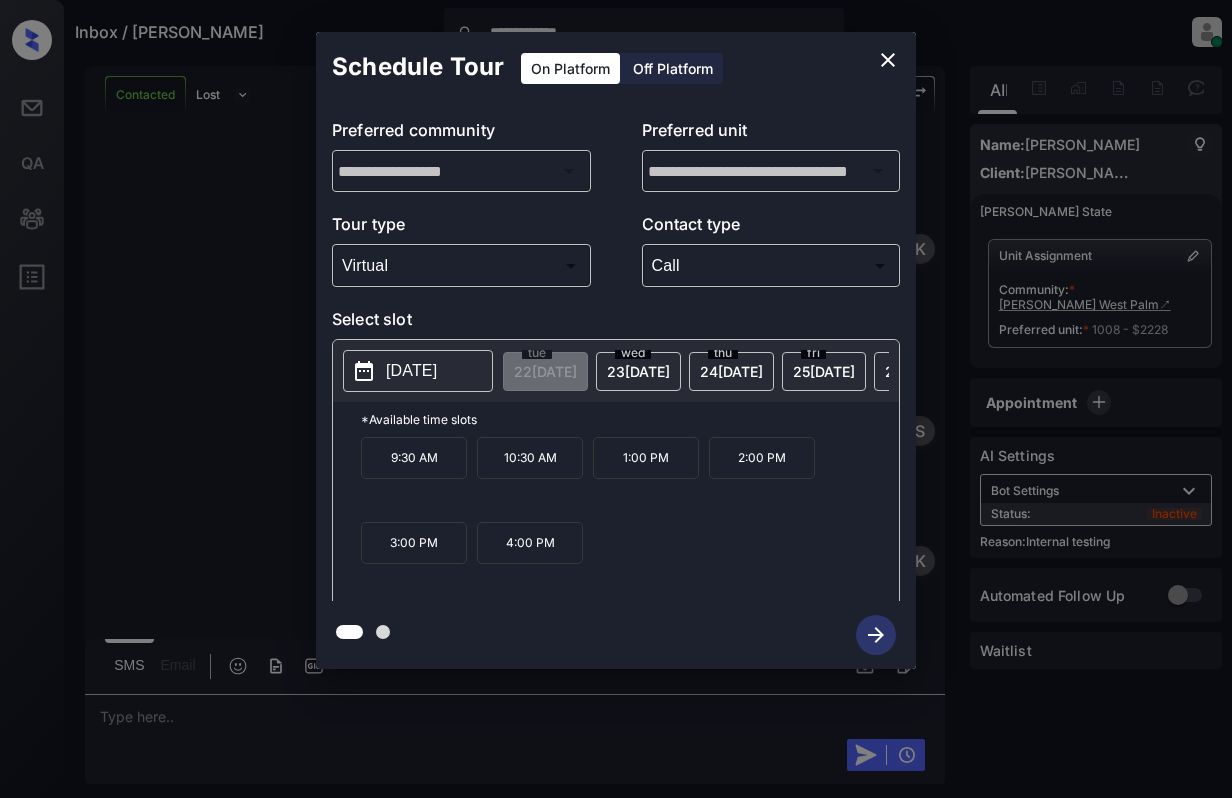 click on "Select slot" at bounding box center [616, 323] 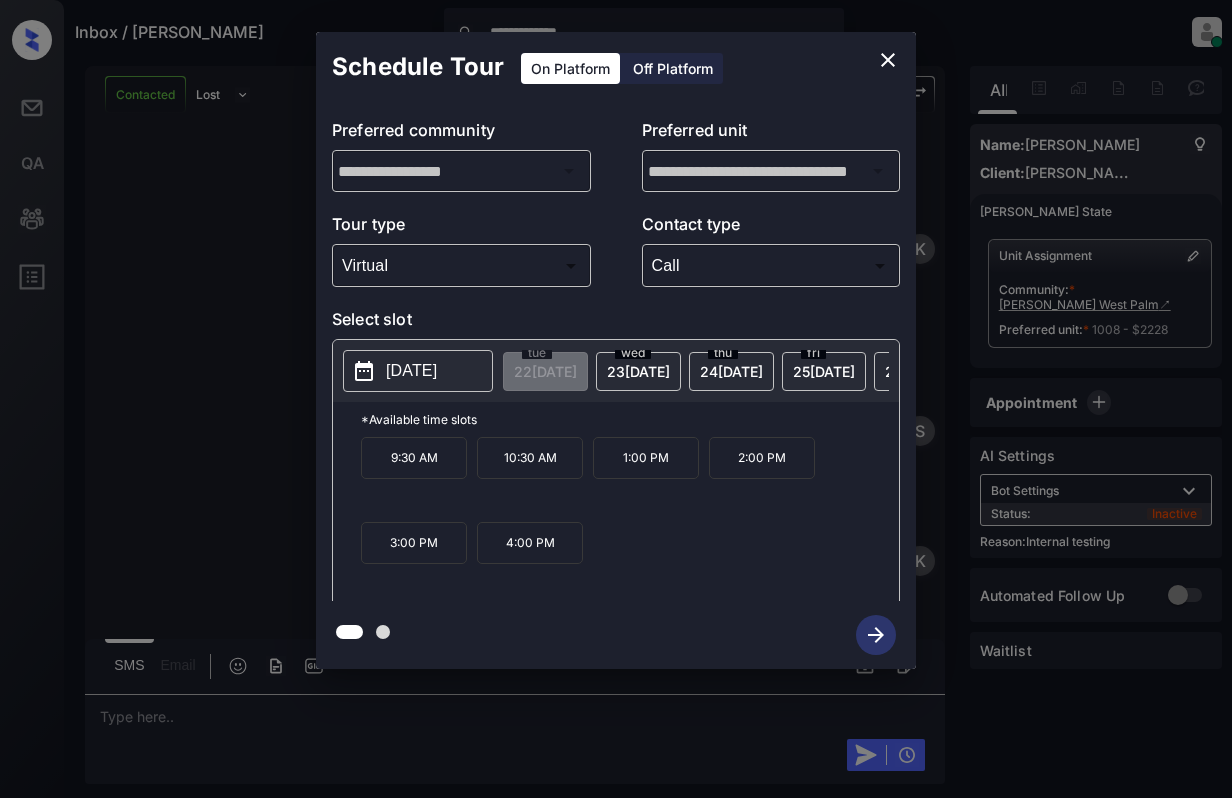 click on "[DATE]" at bounding box center (411, 371) 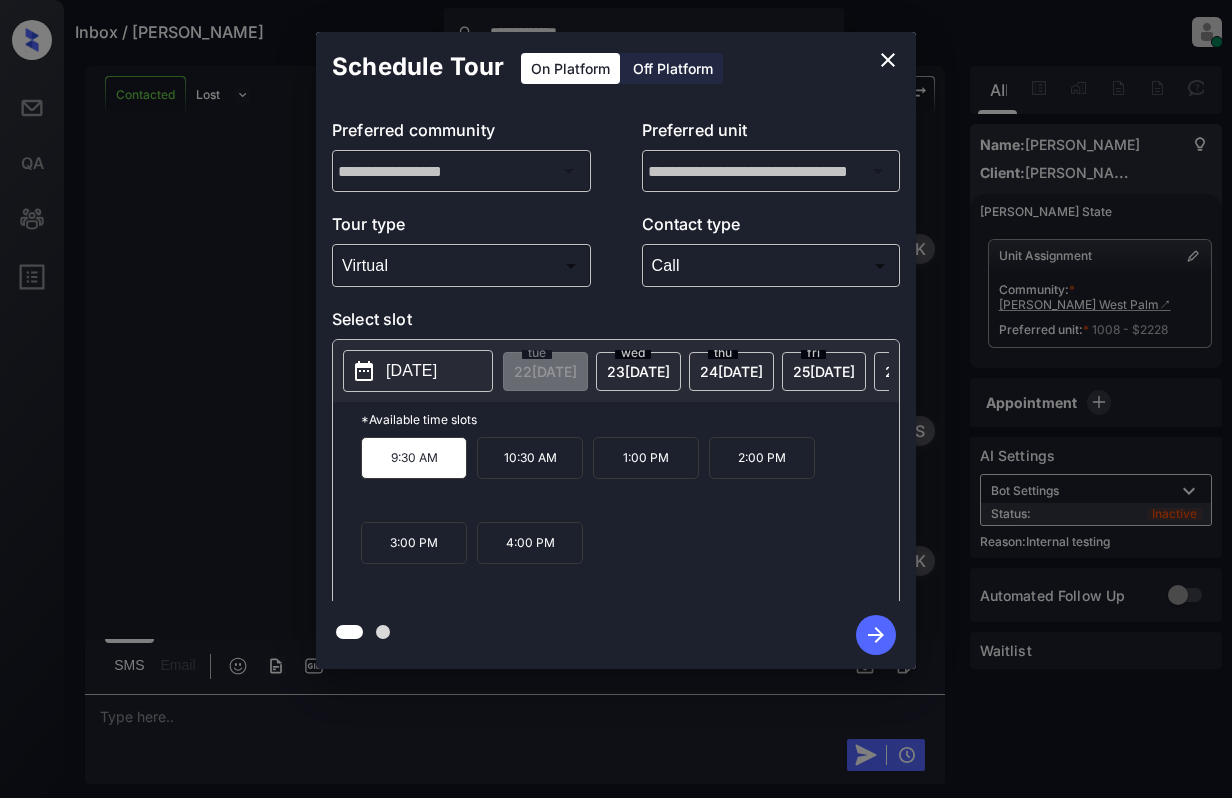 click 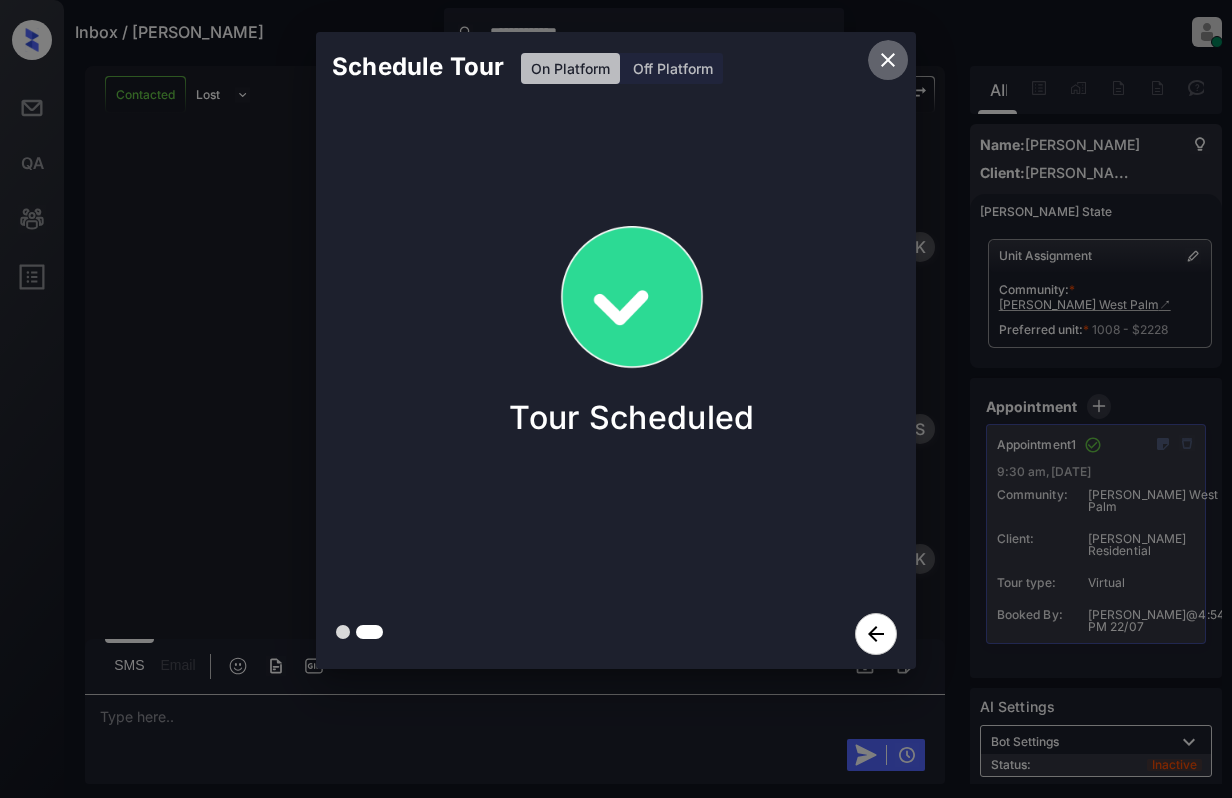click 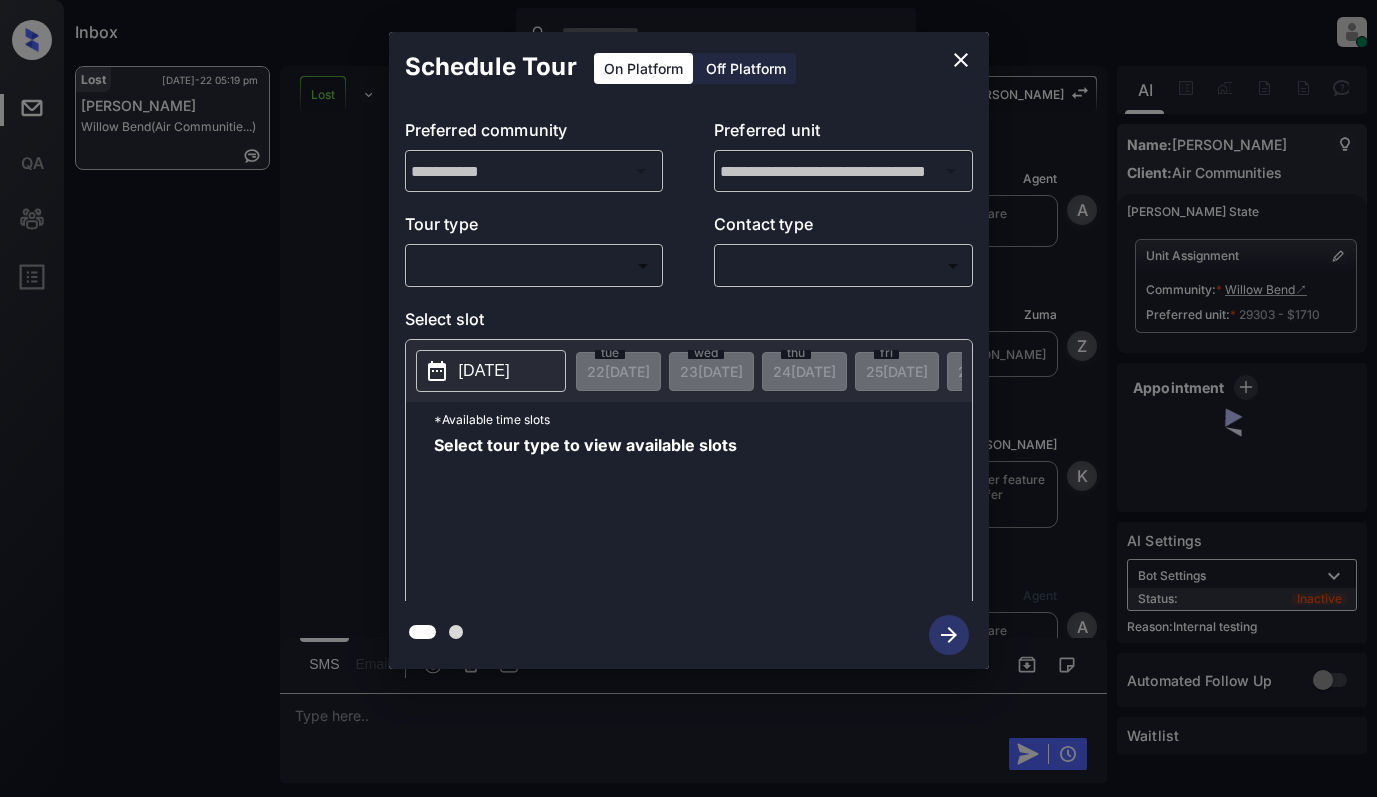 scroll, scrollTop: 0, scrollLeft: 0, axis: both 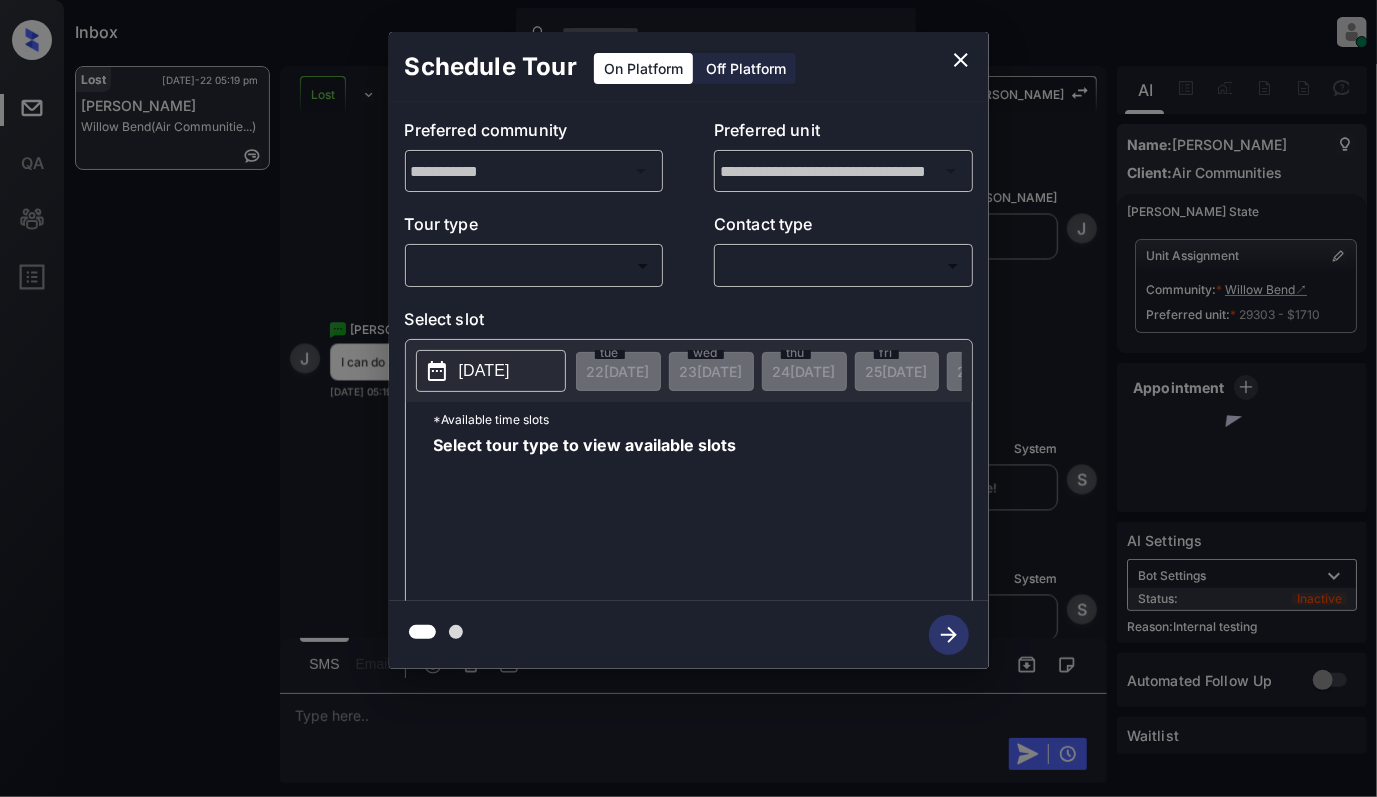 click on "Inbox Cynthia Montañez Online Set yourself   offline Set yourself   on break Profile Switch to  light  mode Sign out Lost Jul-22 05:19 pm   Jimmy Sachdev Willow Bend  (Air Communitie...) Lost Lead Sentiment: Angry Upon sliding the acknowledgement:  Lead will move to lost stage. * ​ SMS and call option will be set to opt out. AFM will be turned off for the lead. Kelsey New Message Agent Lead created because they indicated they are interested in leasing via Zuma IVR. Sep 23, 2024 06:59 am A New Message Zuma Lead transferred to leasing agent: kelsey Sep 23, 2024 06:59 am Z New Message Kelsey Due to the activation of disableLeadTransfer feature flag, Kelsey will no longer transfer ownership of this CRM guest card Sep 23, 2024 06:59 am K New Message Agent Lead created because they indicated they are interested in leasing via Zuma IVR. Sep 23, 2024 06:59 am A New Message Kelsey Notes Note: Sep 23, 2024 06:59 am  Sync'd w  entrata K New Message Agent AFM Request sent to Kelsey. Sep 23, 2024 06:59 am A New Message" at bounding box center (688, 398) 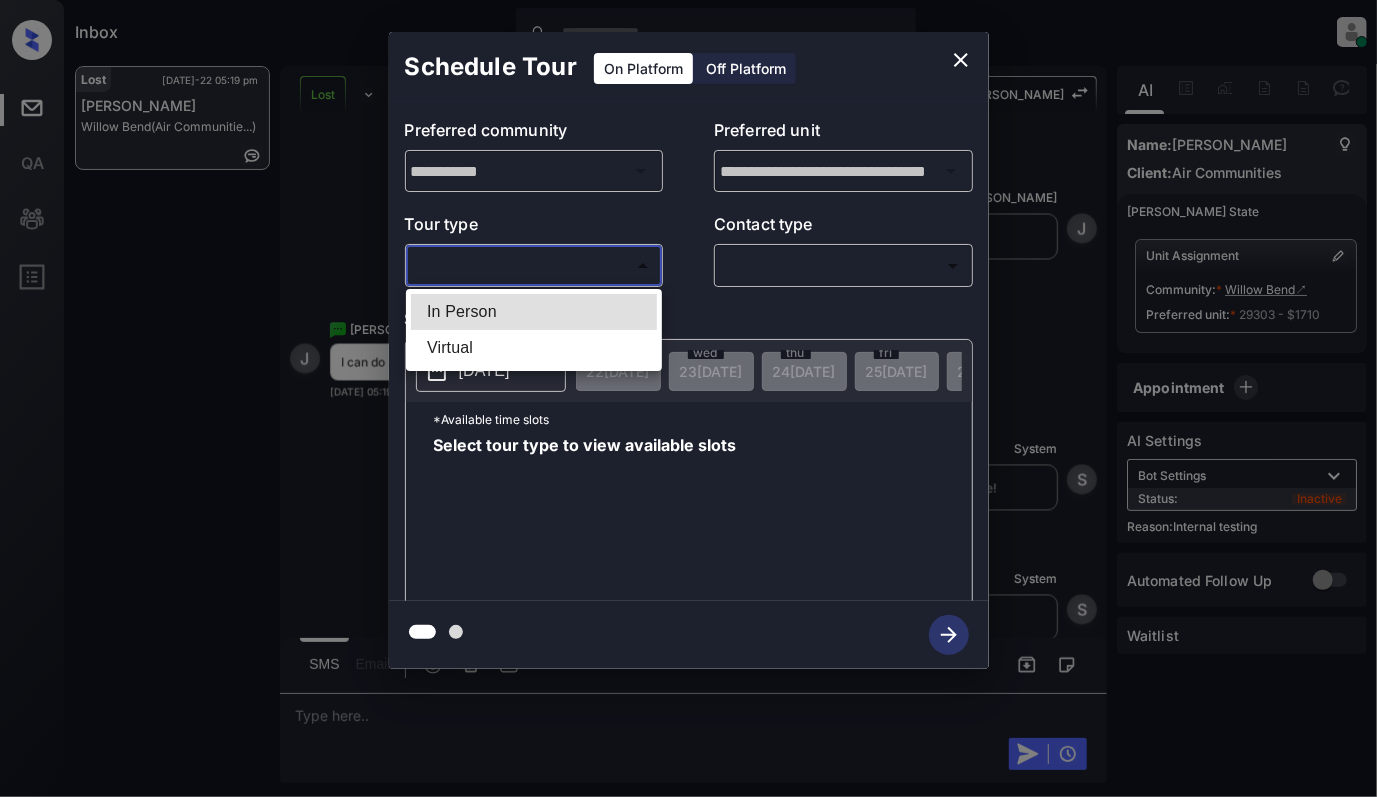 click on "In Person" at bounding box center [534, 312] 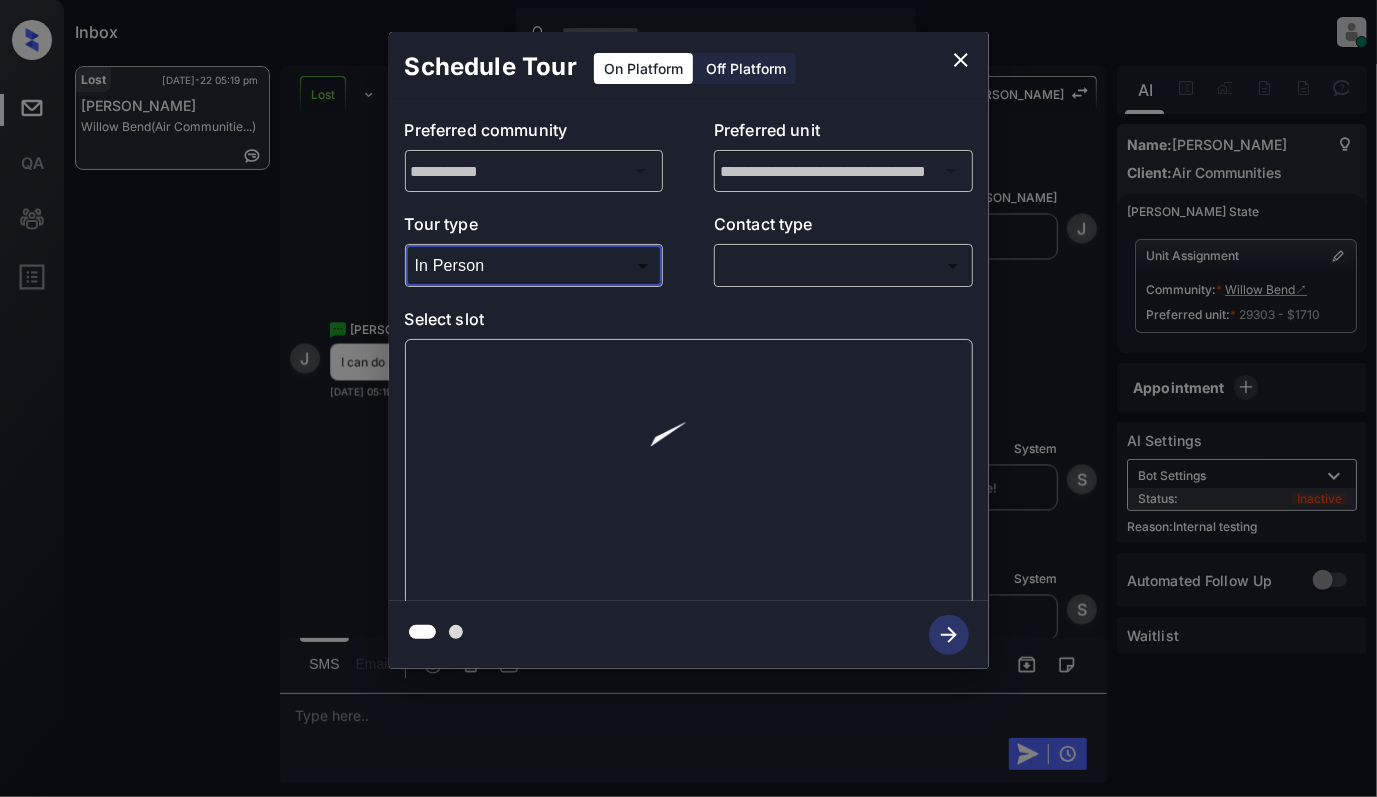 click on "Inbox Cynthia Montañez Online Set yourself   offline Set yourself   on break Profile Switch to  light  mode Sign out Lost Jul-22 05:19 pm   Jimmy Sachdev Willow Bend  (Air Communitie...) Lost Lead Sentiment: Angry Upon sliding the acknowledgement:  Lead will move to lost stage. * ​ SMS and call option will be set to opt out. AFM will be turned off for the lead. Kelsey New Message Agent Lead created because they indicated they are interested in leasing via Zuma IVR. Sep 23, 2024 06:59 am A New Message Zuma Lead transferred to leasing agent: kelsey Sep 23, 2024 06:59 am Z New Message Kelsey Due to the activation of disableLeadTransfer feature flag, Kelsey will no longer transfer ownership of this CRM guest card Sep 23, 2024 06:59 am K New Message Agent Lead created because they indicated they are interested in leasing via Zuma IVR. Sep 23, 2024 06:59 am A New Message Kelsey Notes Note: Sep 23, 2024 06:59 am  Sync'd w  entrata K New Message Agent AFM Request sent to Kelsey. Sep 23, 2024 06:59 am A New Message" at bounding box center (688, 398) 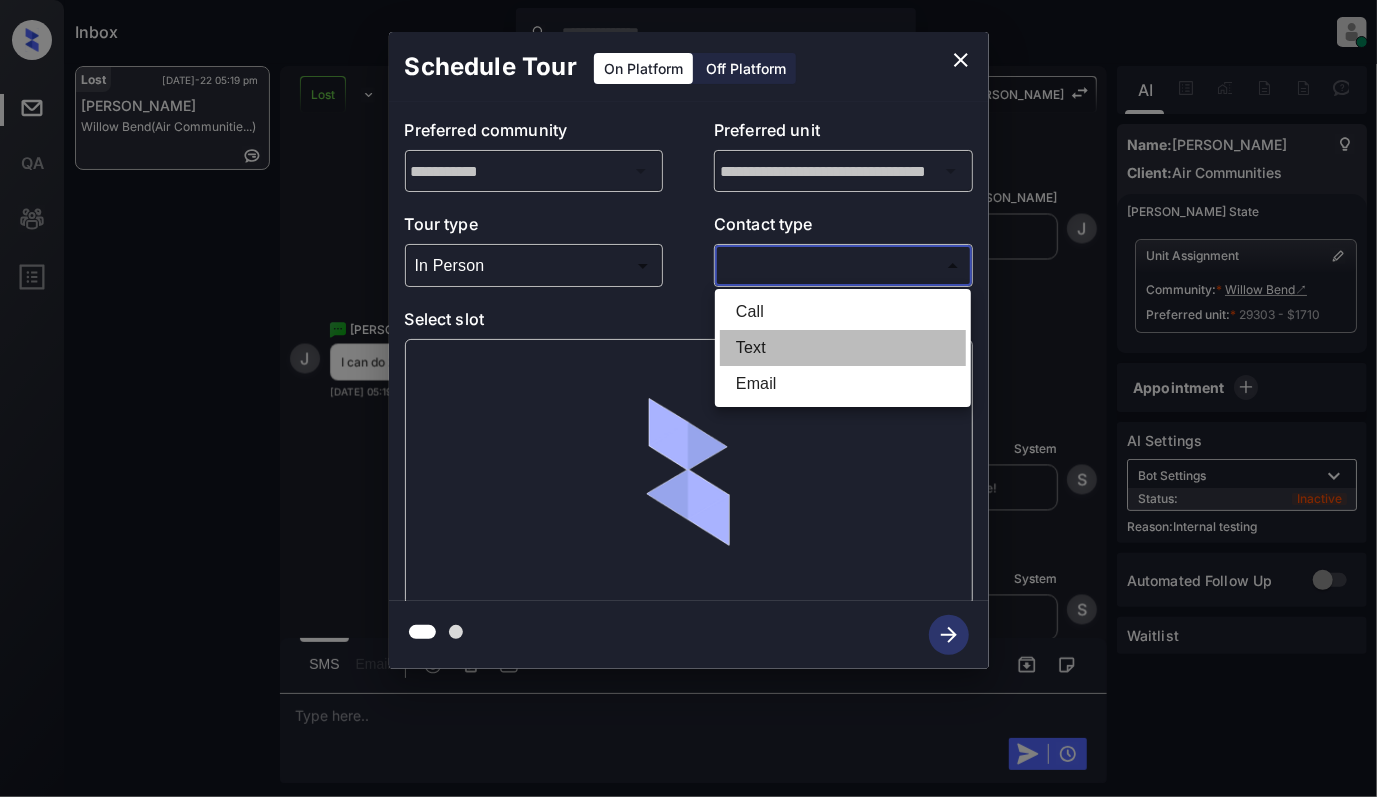 click on "Text" at bounding box center [843, 348] 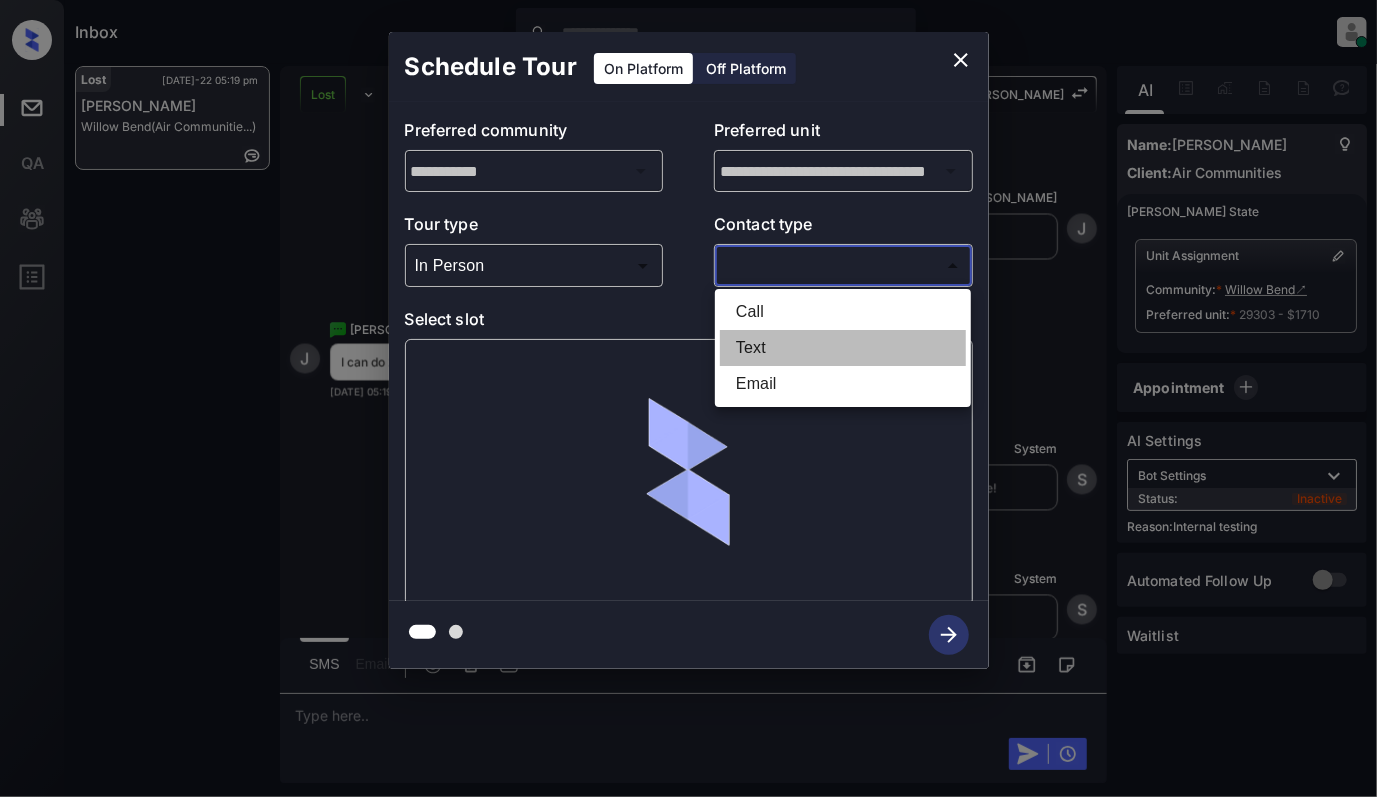 type on "****" 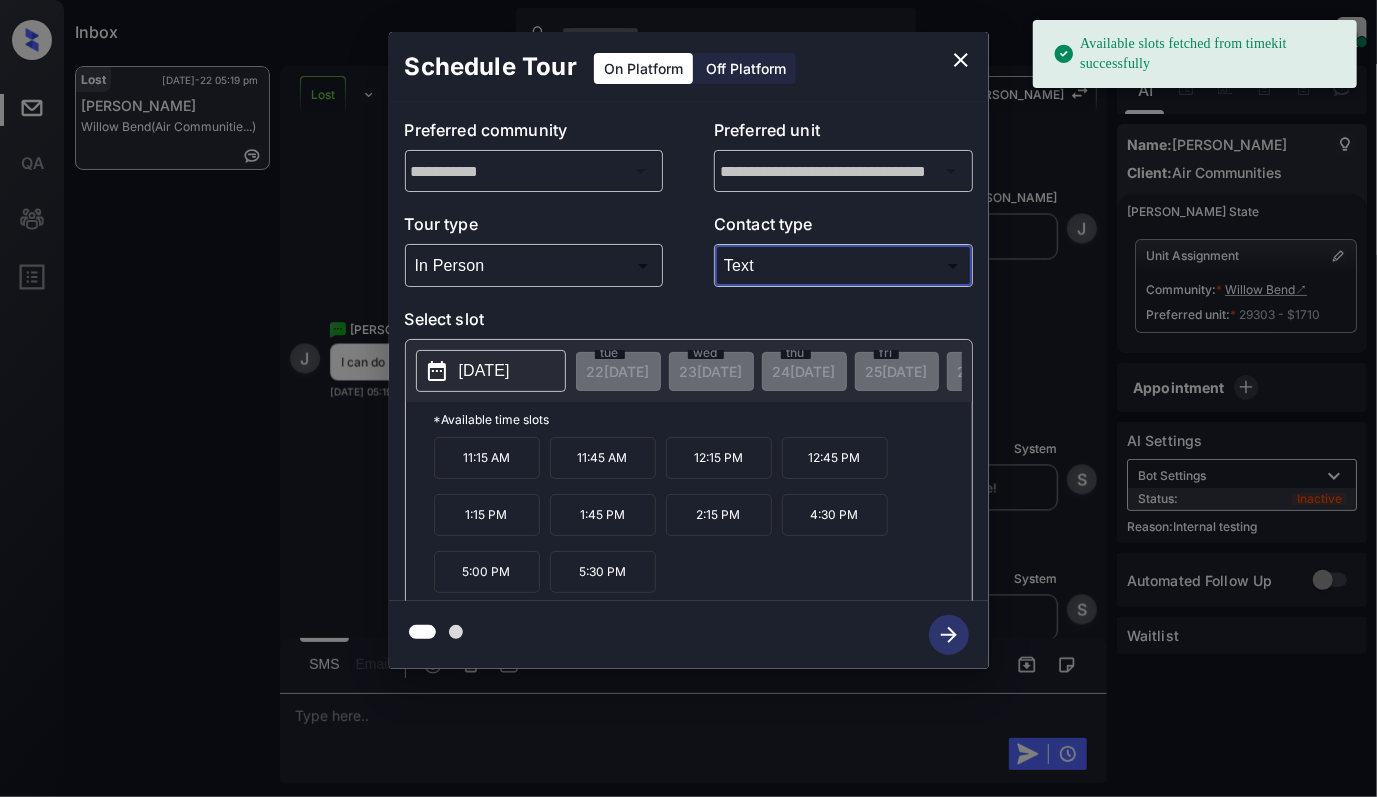 click on "2025-07-30" at bounding box center [491, 371] 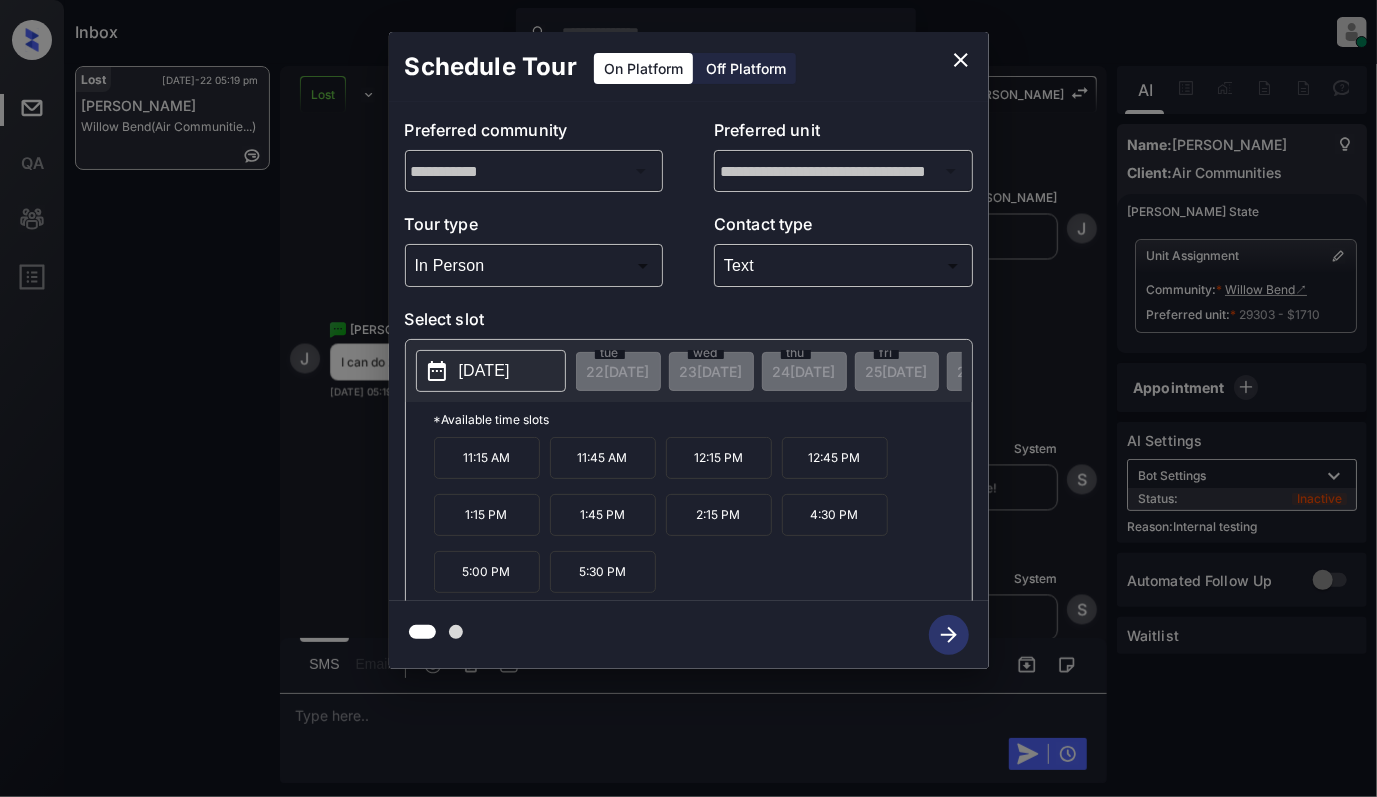 click on "Select slot" at bounding box center [689, 323] 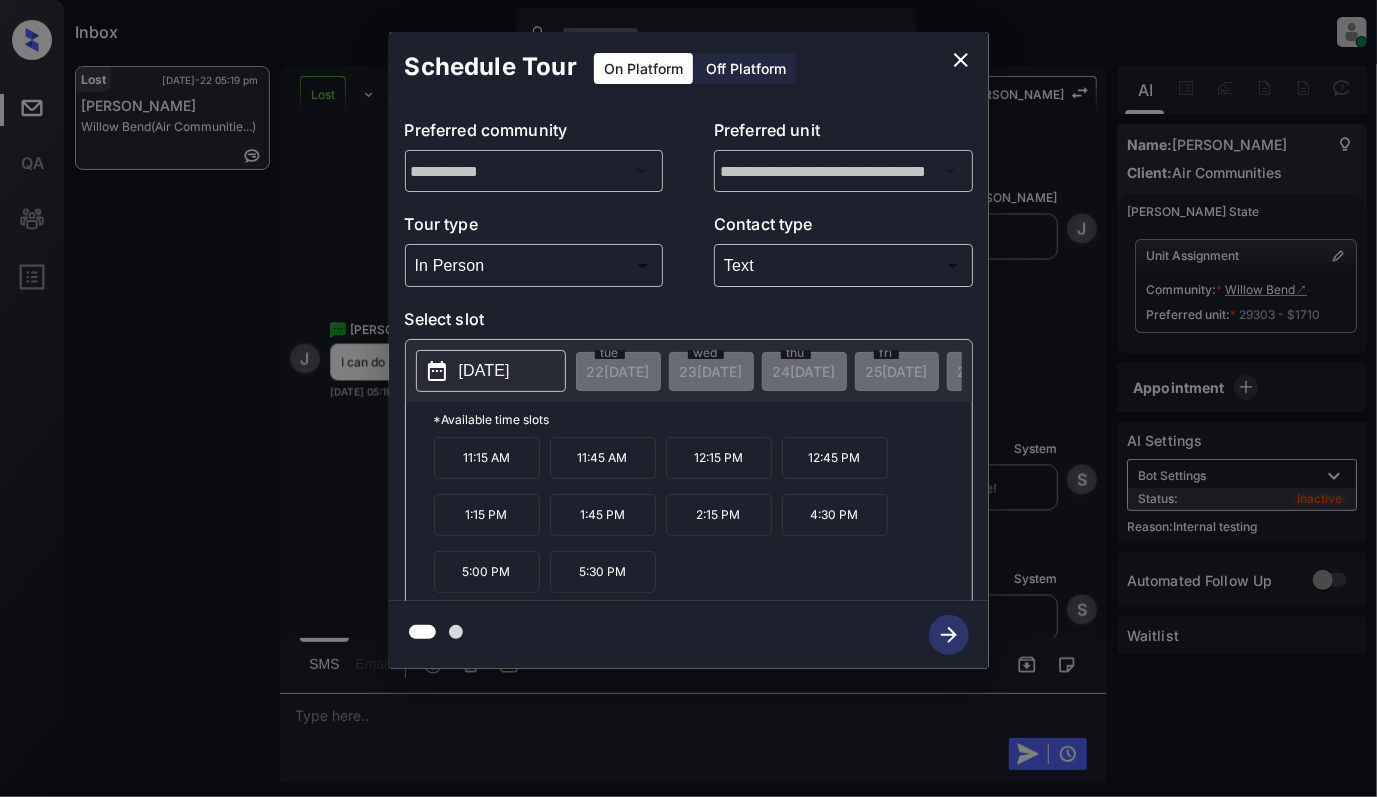 click 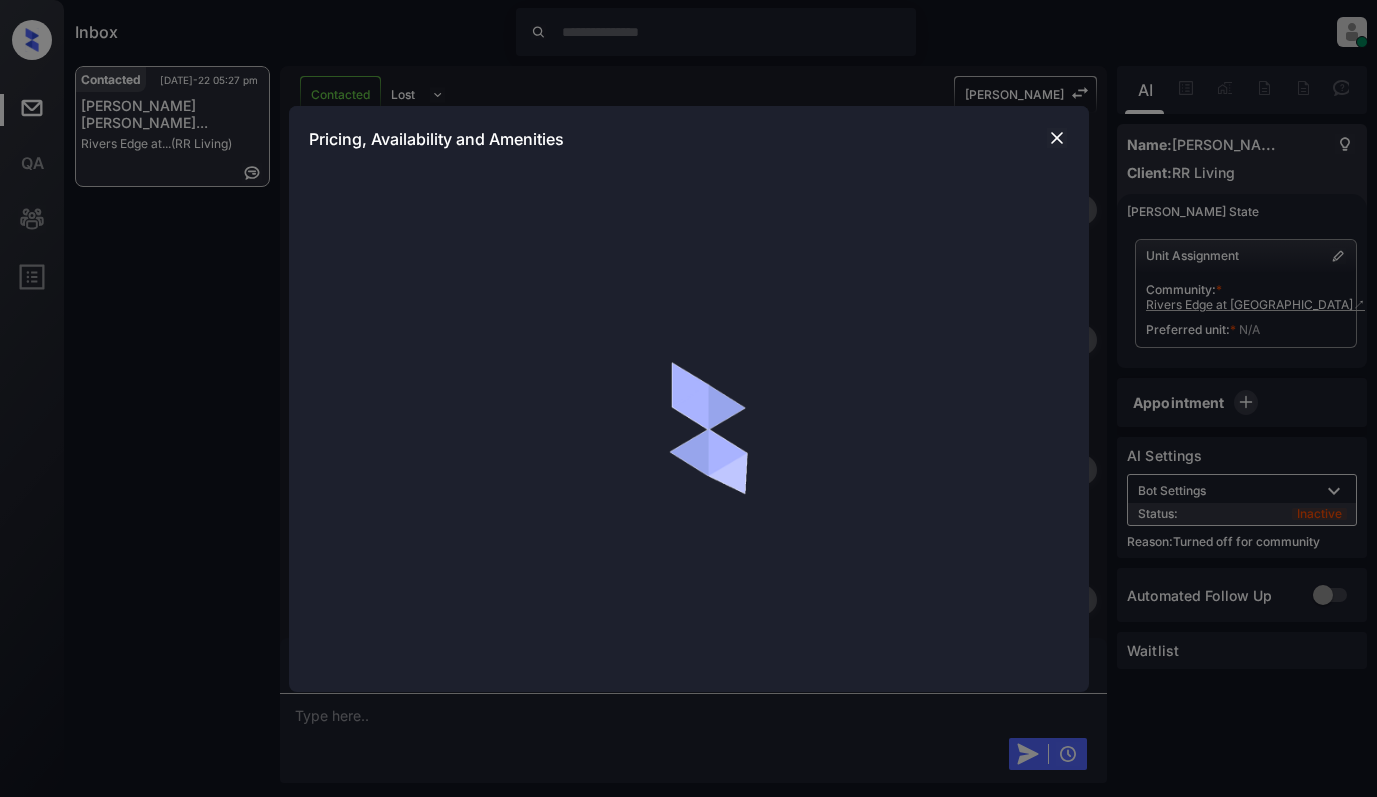 scroll, scrollTop: 0, scrollLeft: 0, axis: both 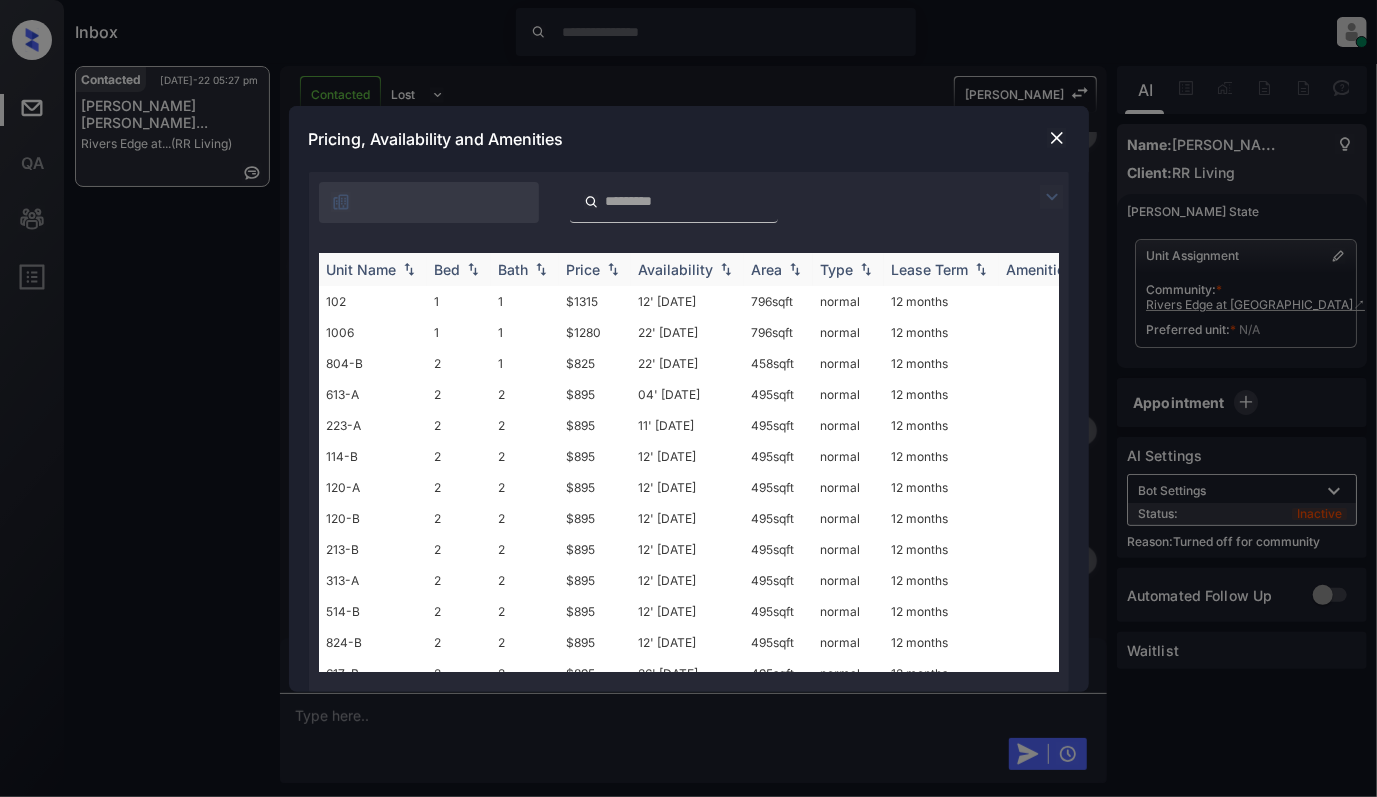 click on "Bed" at bounding box center [459, 269] 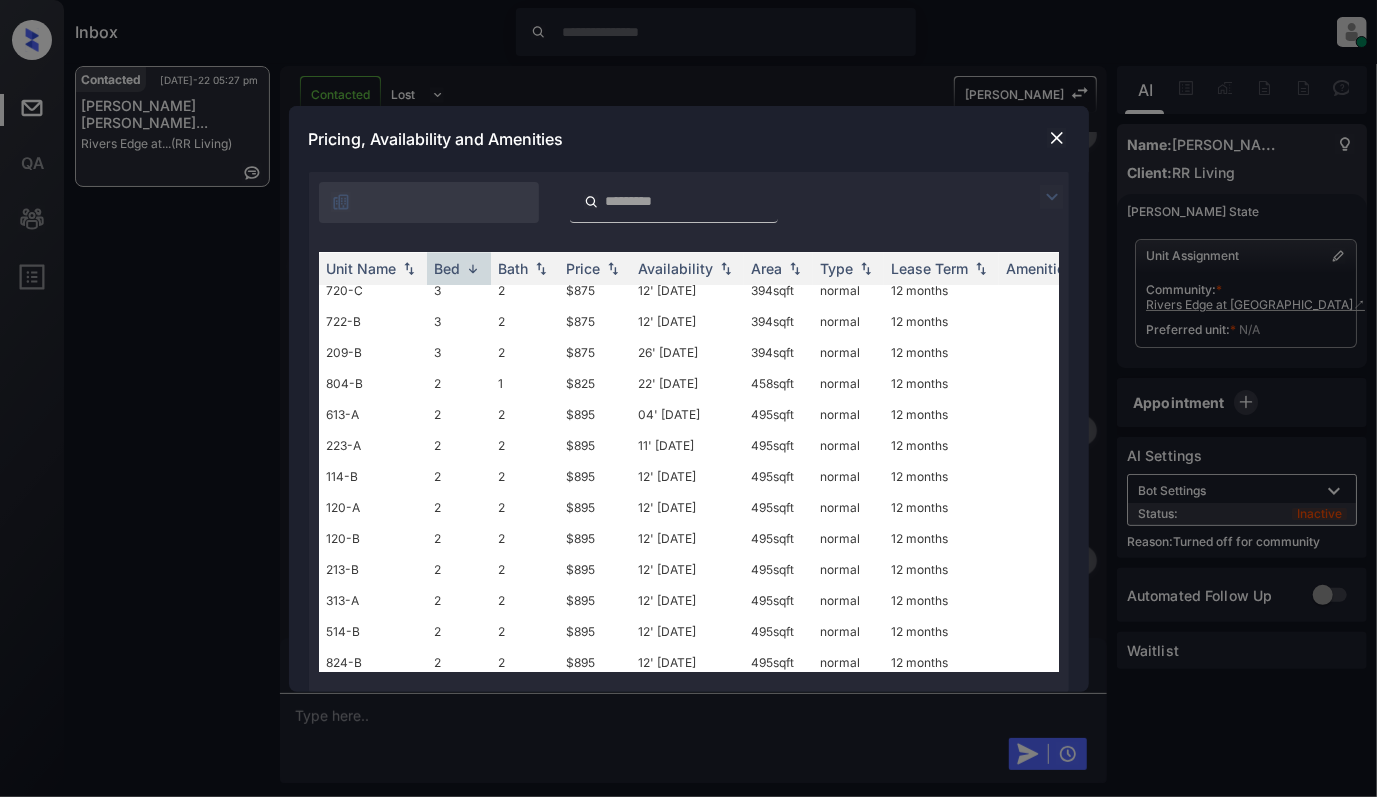 scroll, scrollTop: 2266, scrollLeft: 0, axis: vertical 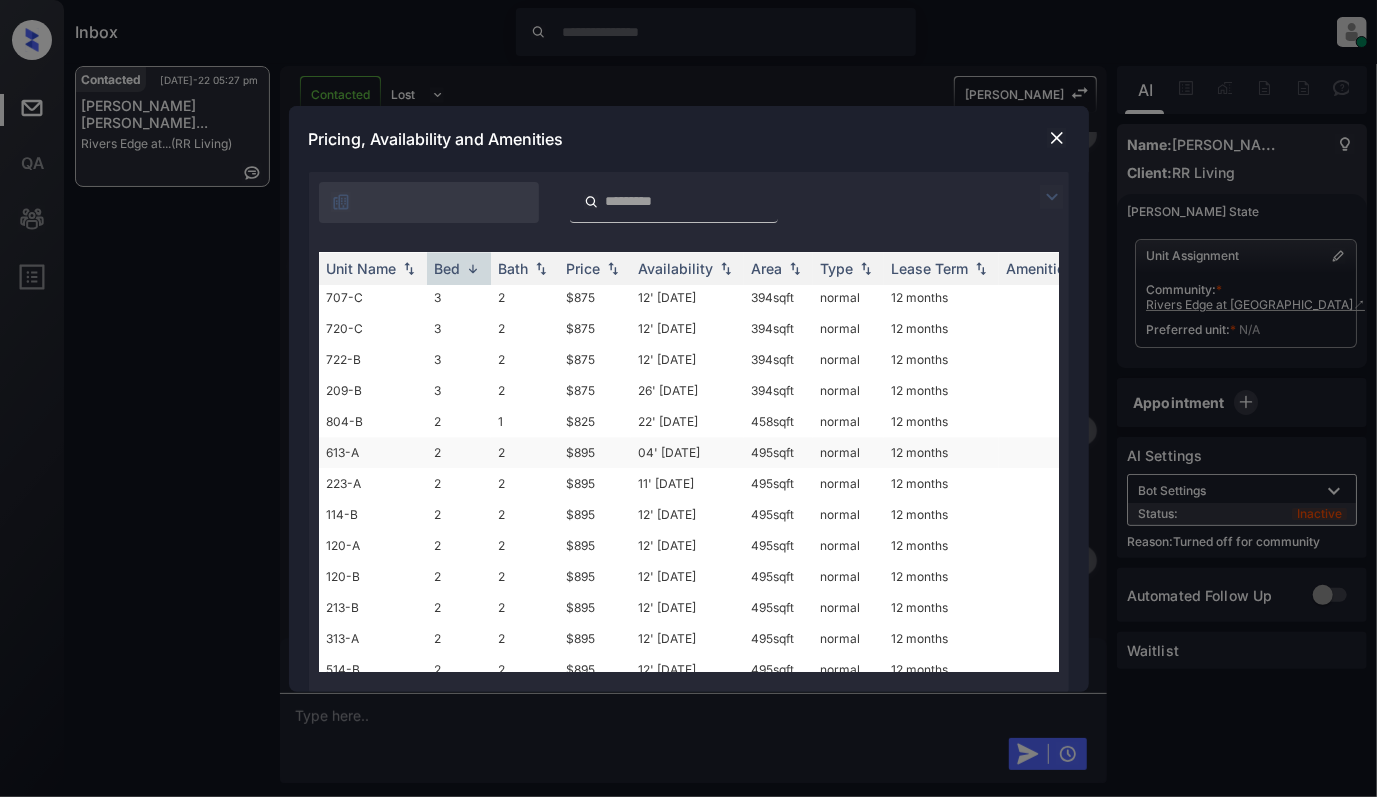 click on "613-A" at bounding box center [373, 453] 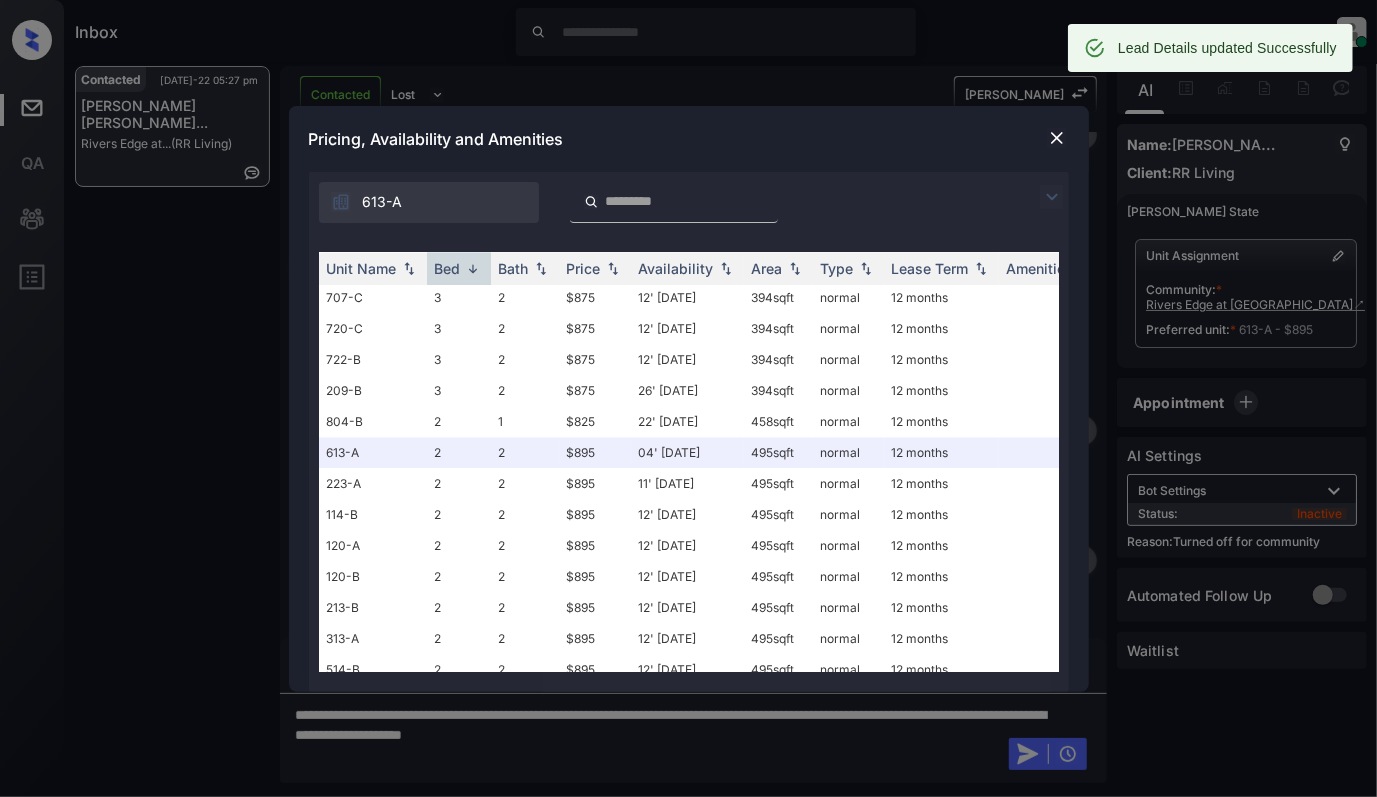 click at bounding box center [1057, 138] 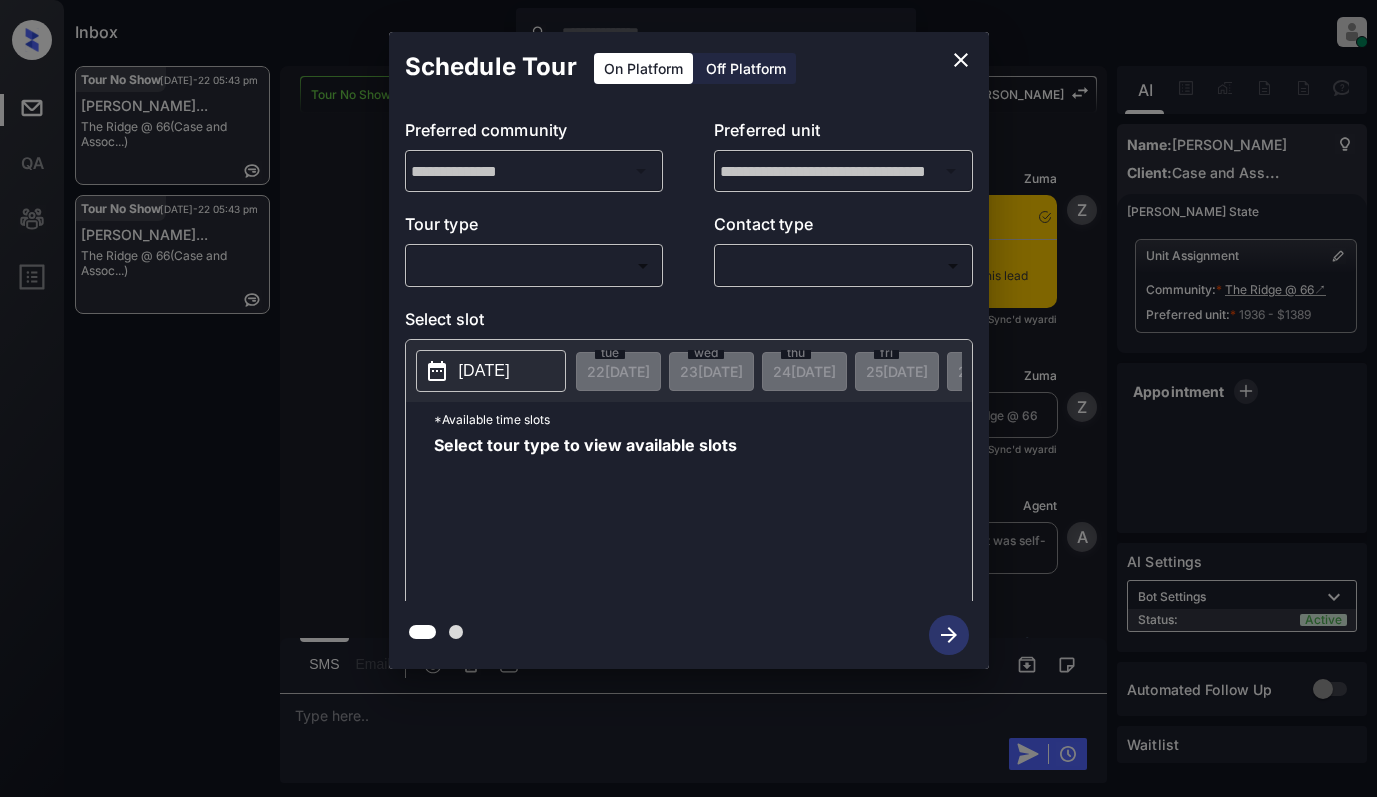 scroll, scrollTop: 0, scrollLeft: 0, axis: both 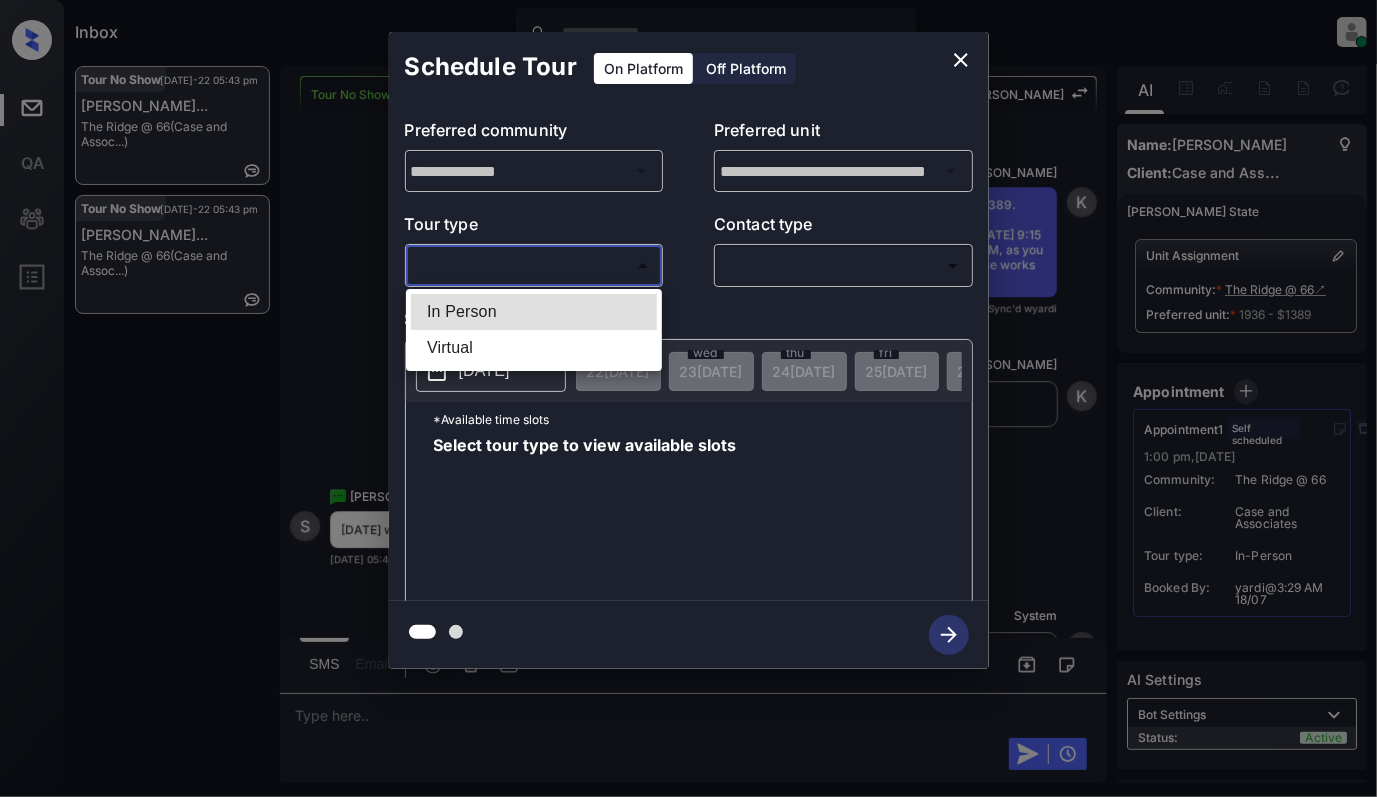 click on "Inbox Cynthia Montañez Online Set yourself   offline Set yourself   on break Profile Switch to  light  mode Sign out Tour No Show Jul-22 05:43 pm   Spencer Claass... The Ridge @ 66  (Case and Assoc...) Tour No Show Jul-22 05:43 pm   Spencer Claass... The Ridge @ 66  (Case and Assoc...) Tour No Show Lost Lead Sentiment: Angry Upon sliding the acknowledgement:  Lead will move to lost stage. * ​ SMS and call option will be set to opt out. AFM will be turned off for the lead. Kelsey New Message Zuma Notes Note: Kelsey will not initially engage with this lead because they have a self-scheduled tour. Jul 18, 2025 03:29 am  Sync'd w  yardi Z New Message Zuma Lead transferred to leasing agent: The Ridge @ 66 Jul 18, 2025 03:29 am  Sync'd w  yardi Z New Message Agent Lead assigned to house account because it was self-scheduled for tour. Jul 18, 2025 03:29 am A New Message Agent Lead assigned to house account because it was self-scheduled for tour. Jul 18, 2025 03:29 am A New Message Kelsey Notes Note:  Sync'd w  K" at bounding box center [688, 398] 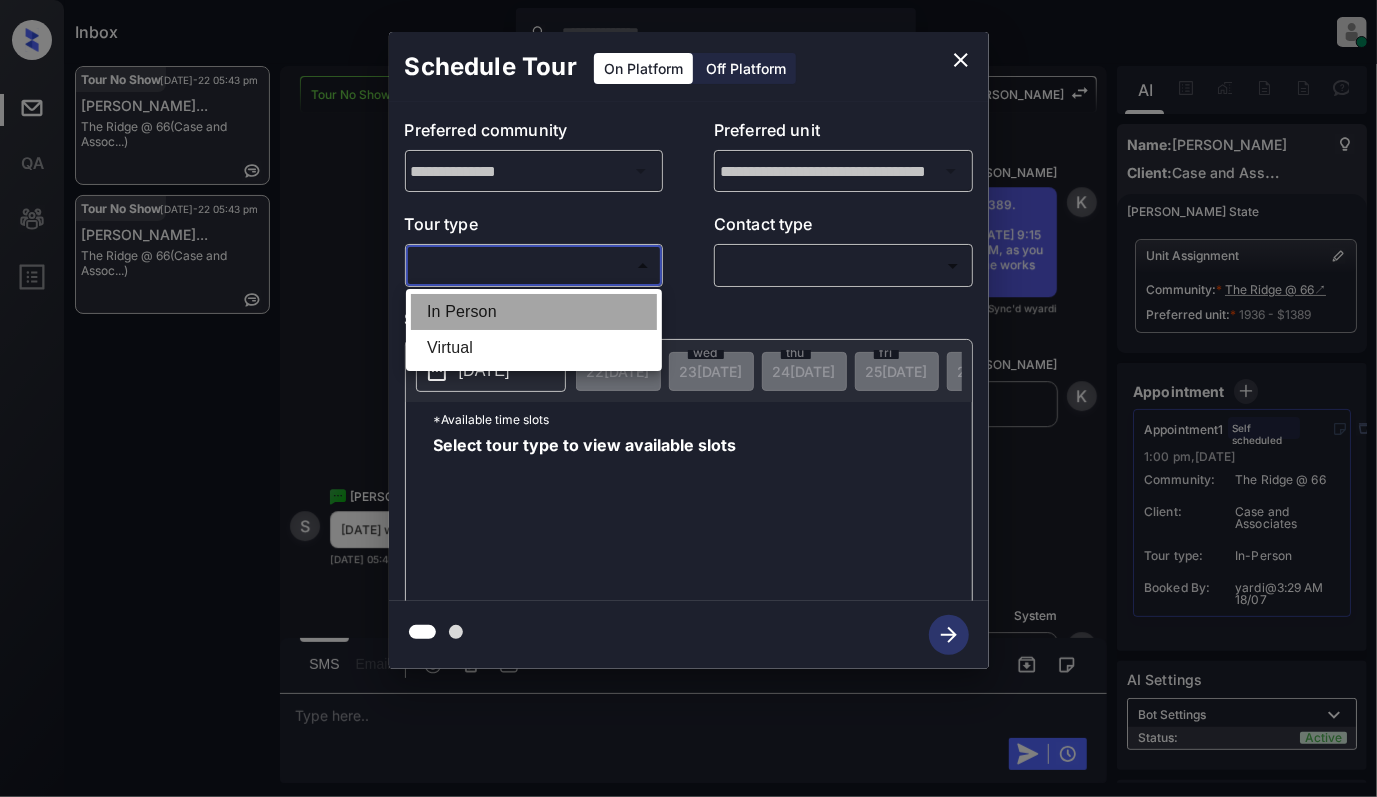 drag, startPoint x: 473, startPoint y: 317, endPoint x: 652, endPoint y: 300, distance: 179.80545 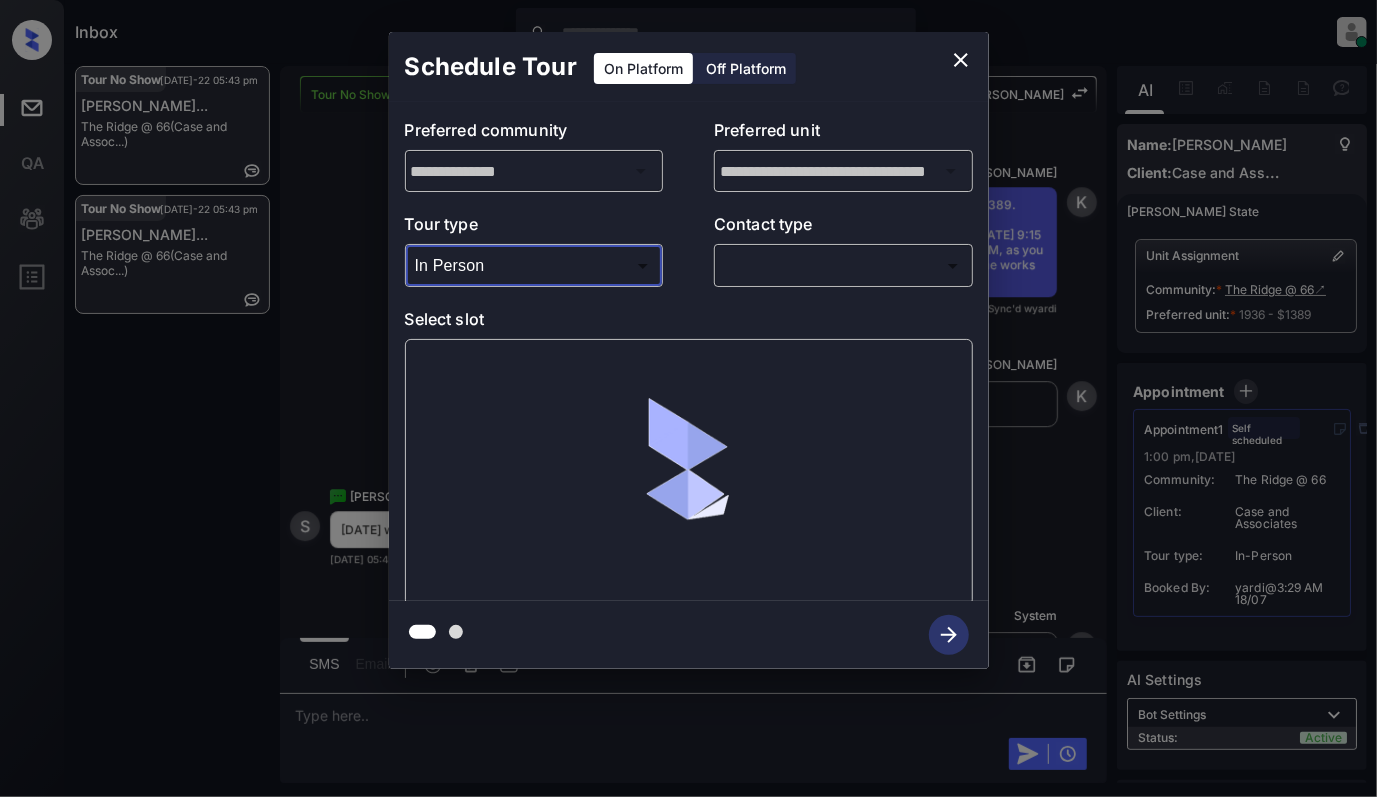 click on "Inbox Cynthia Montañez Online Set yourself   offline Set yourself   on break Profile Switch to  light  mode Sign out Tour No Show Jul-22 05:43 pm   Spencer Claass... The Ridge @ 66  (Case and Assoc...) Tour No Show Jul-22 05:43 pm   Spencer Claass... The Ridge @ 66  (Case and Assoc...) Tour No Show Lost Lead Sentiment: Angry Upon sliding the acknowledgement:  Lead will move to lost stage. * ​ SMS and call option will be set to opt out. AFM will be turned off for the lead. Kelsey New Message Zuma Notes Note: Kelsey will not initially engage with this lead because they have a self-scheduled tour. Jul 18, 2025 03:29 am  Sync'd w  yardi Z New Message Zuma Lead transferred to leasing agent: The Ridge @ 66 Jul 18, 2025 03:29 am  Sync'd w  yardi Z New Message Agent Lead assigned to house account because it was self-scheduled for tour. Jul 18, 2025 03:29 am A New Message Agent Lead assigned to house account because it was self-scheduled for tour. Jul 18, 2025 03:29 am A New Message Kelsey Notes Note:  Sync'd w  K" at bounding box center [688, 398] 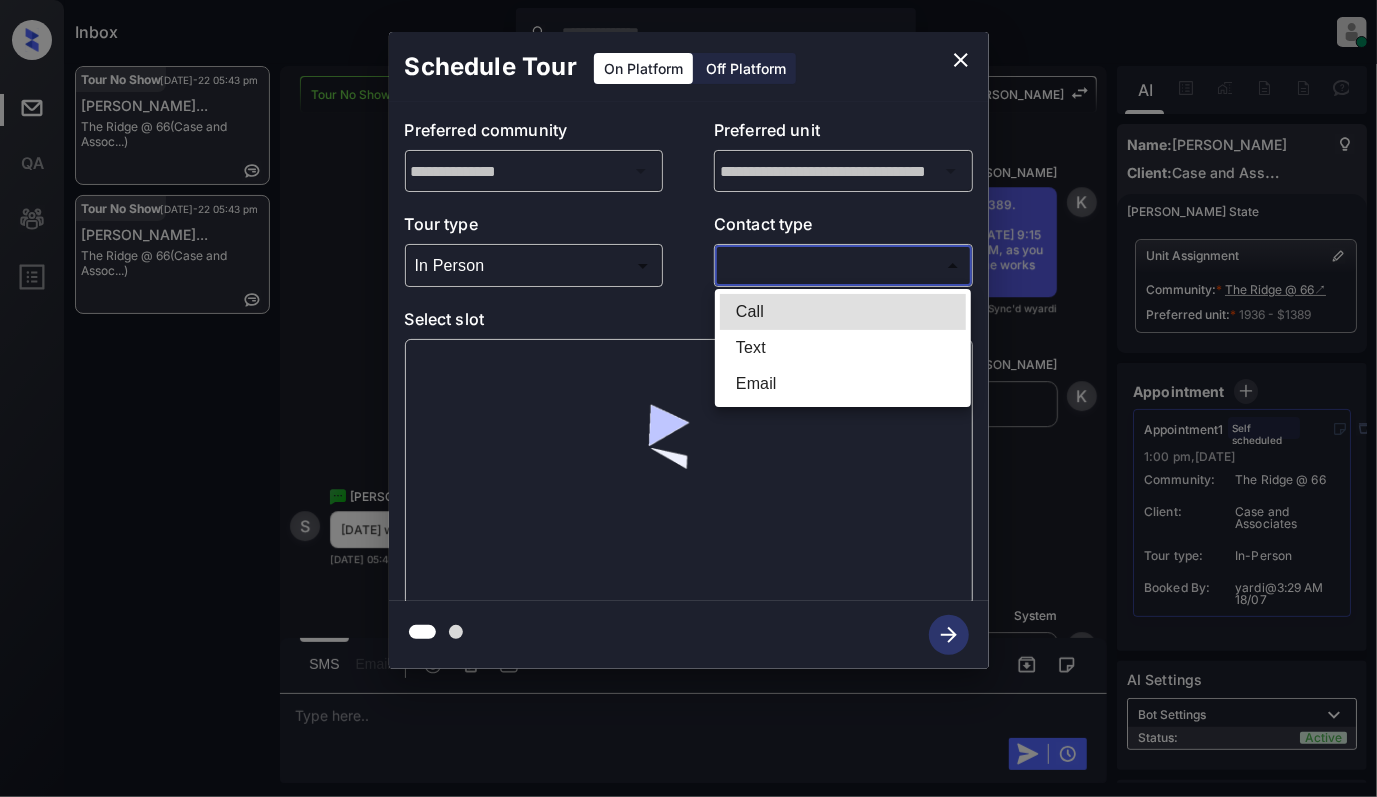 click on "Text" at bounding box center [843, 348] 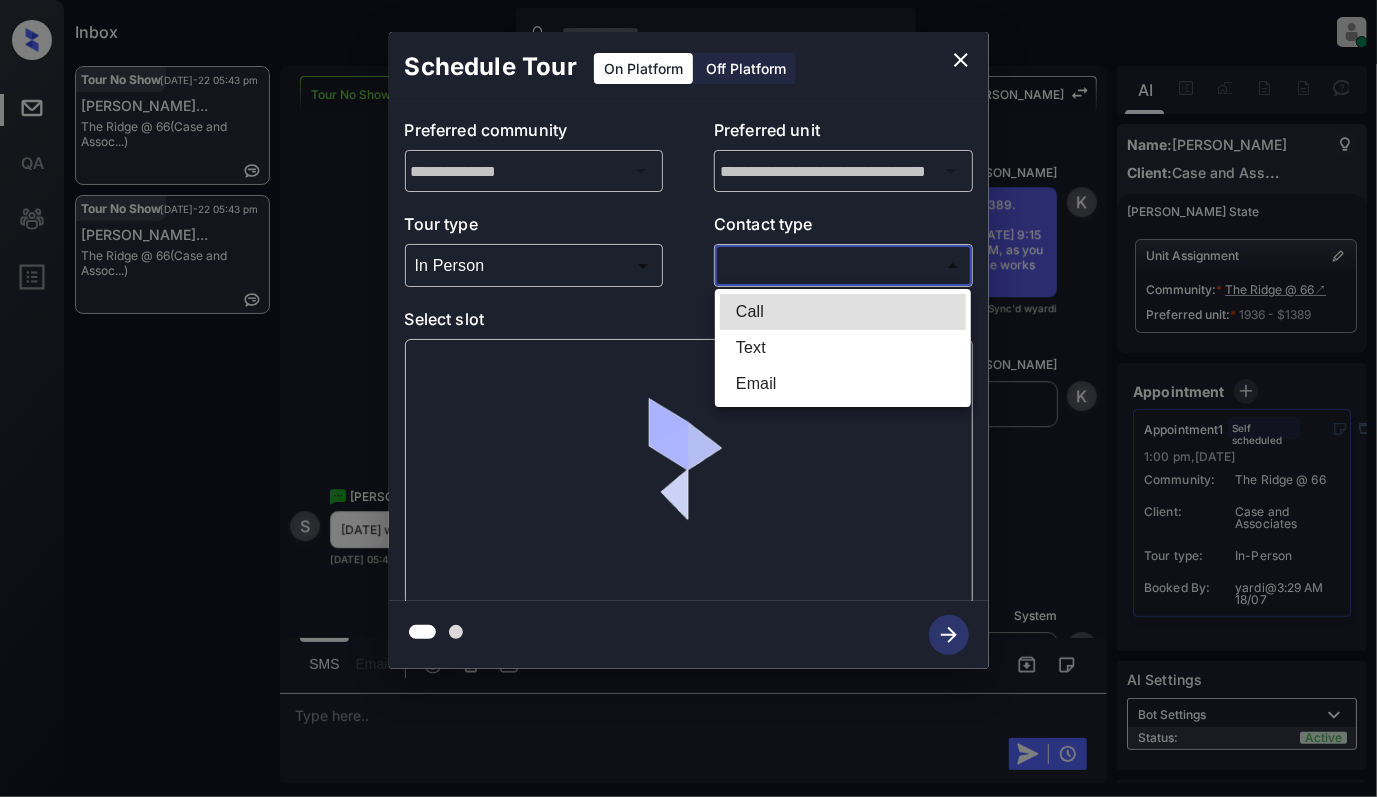 type on "****" 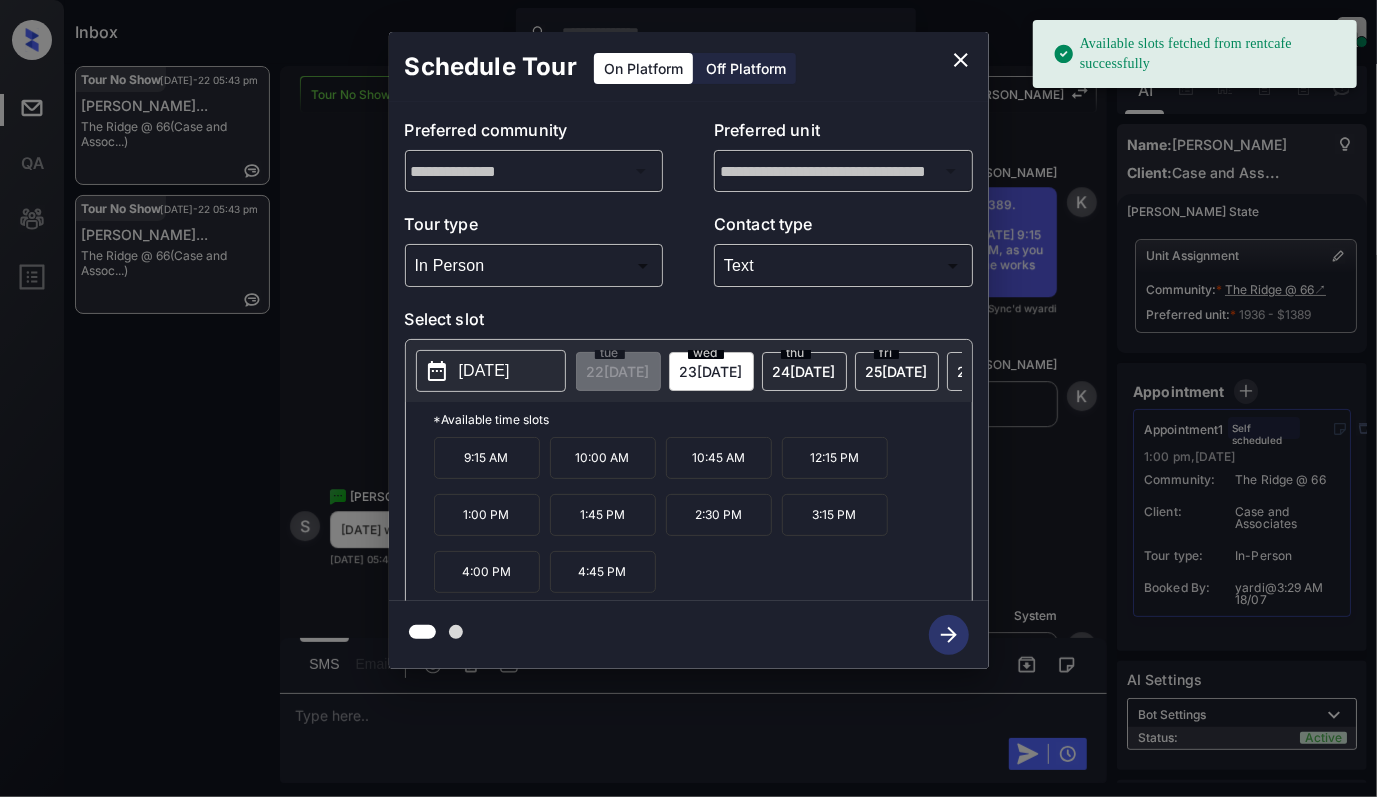 click on "[DATE]" at bounding box center [484, 371] 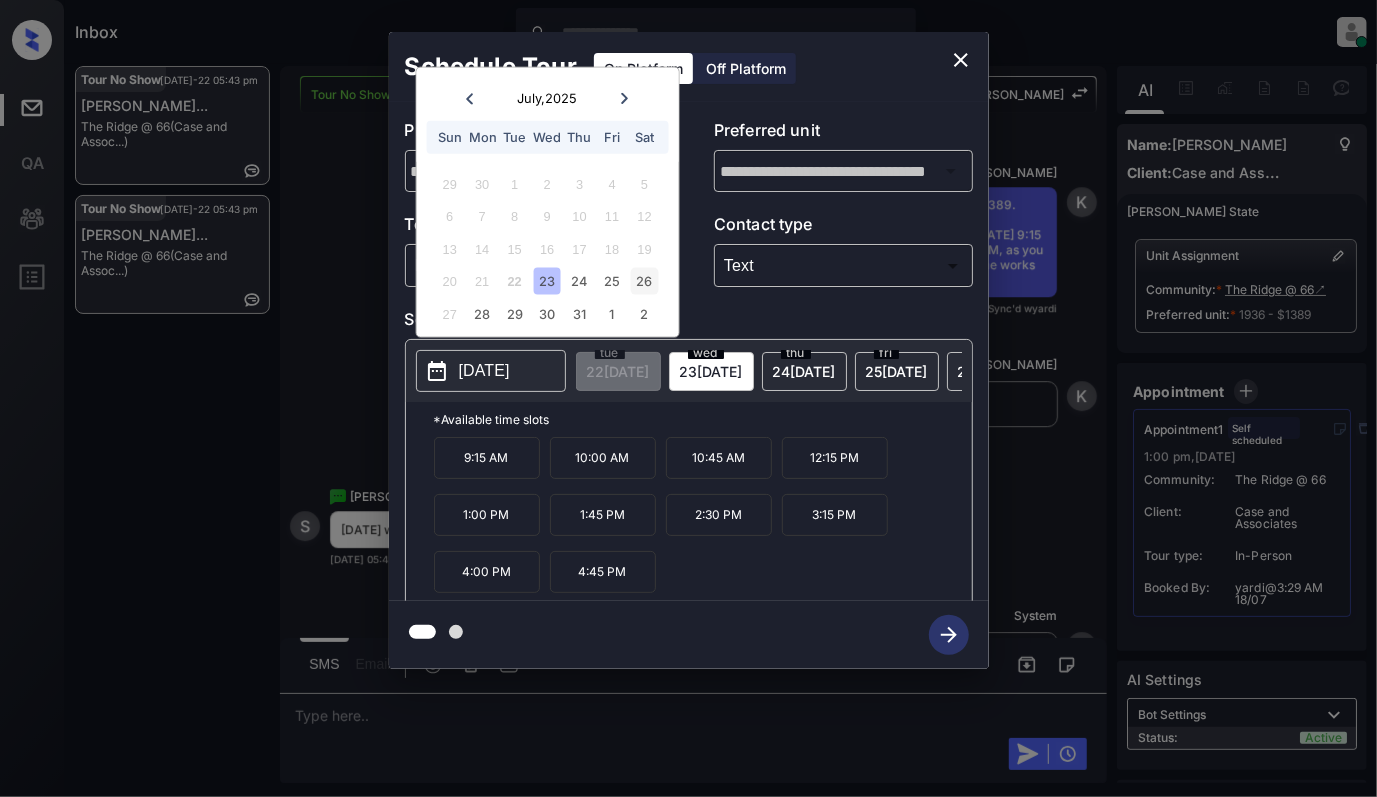 drag, startPoint x: 660, startPoint y: 273, endPoint x: 648, endPoint y: 272, distance: 12.0415945 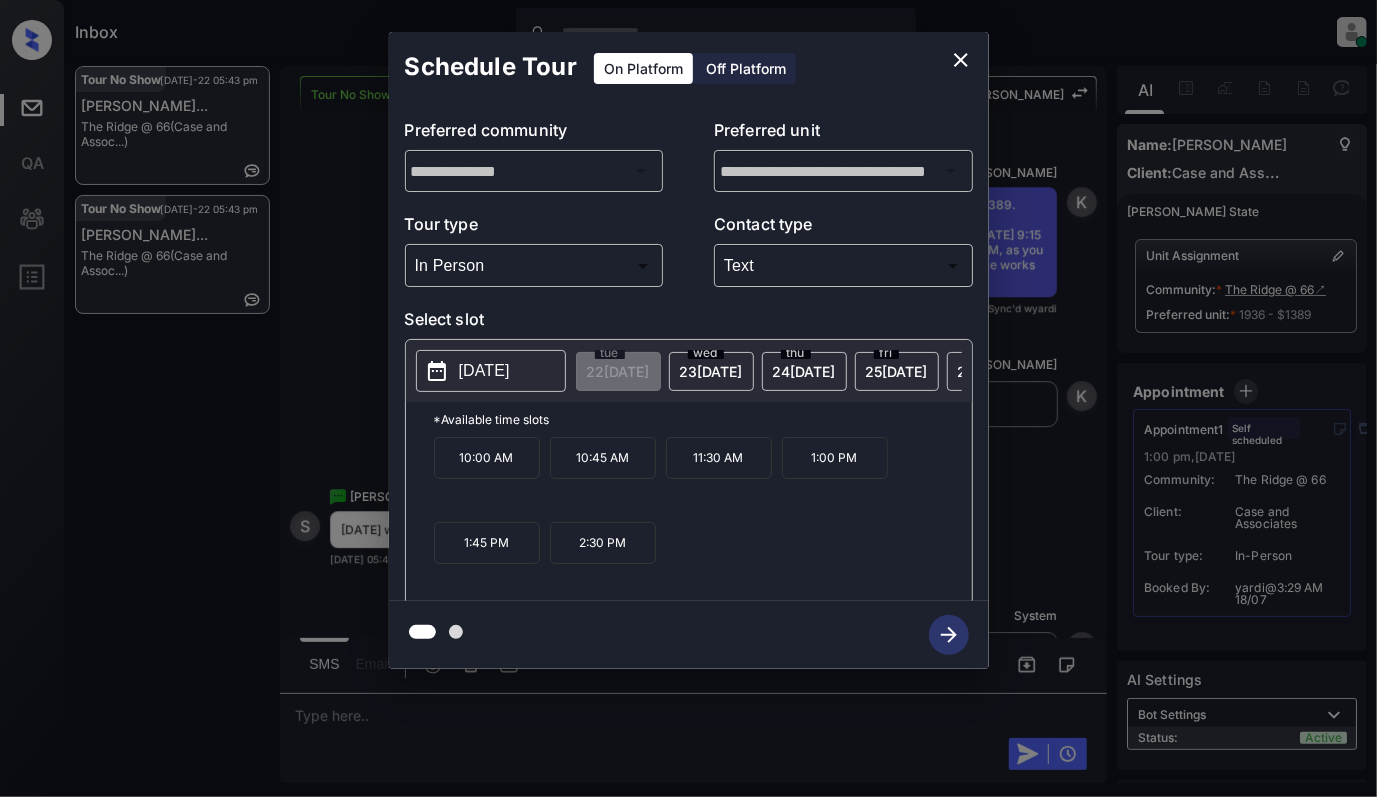 click on "10:00 AM" at bounding box center (487, 458) 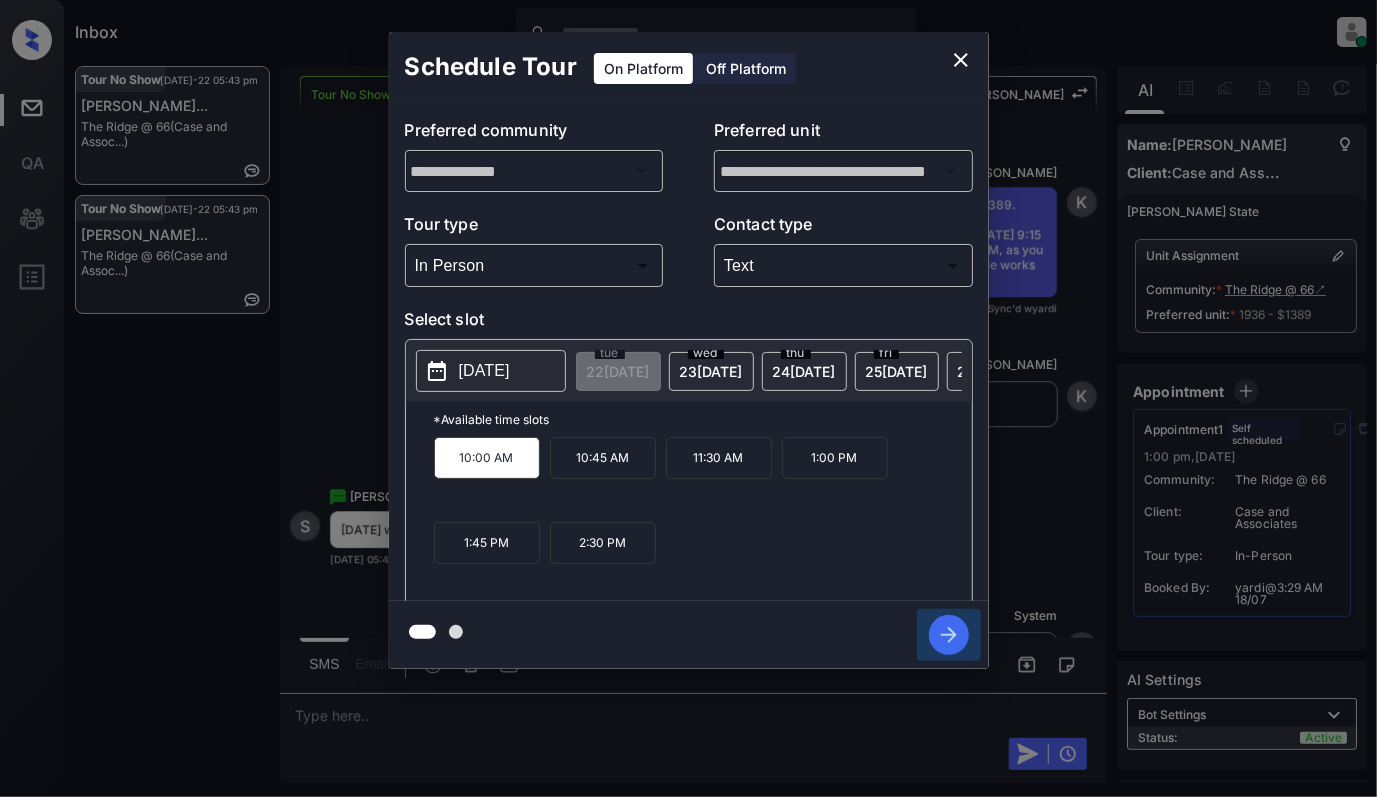 click 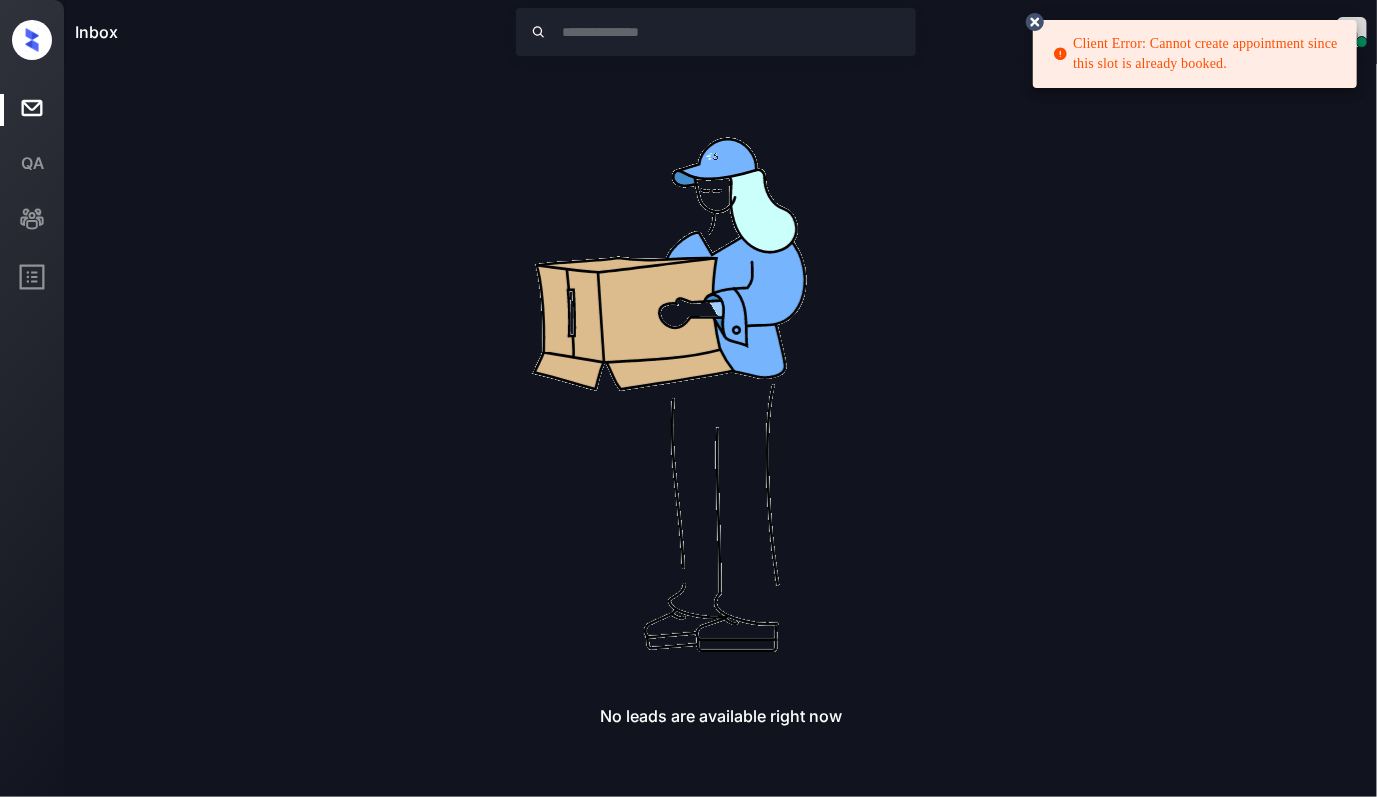 click 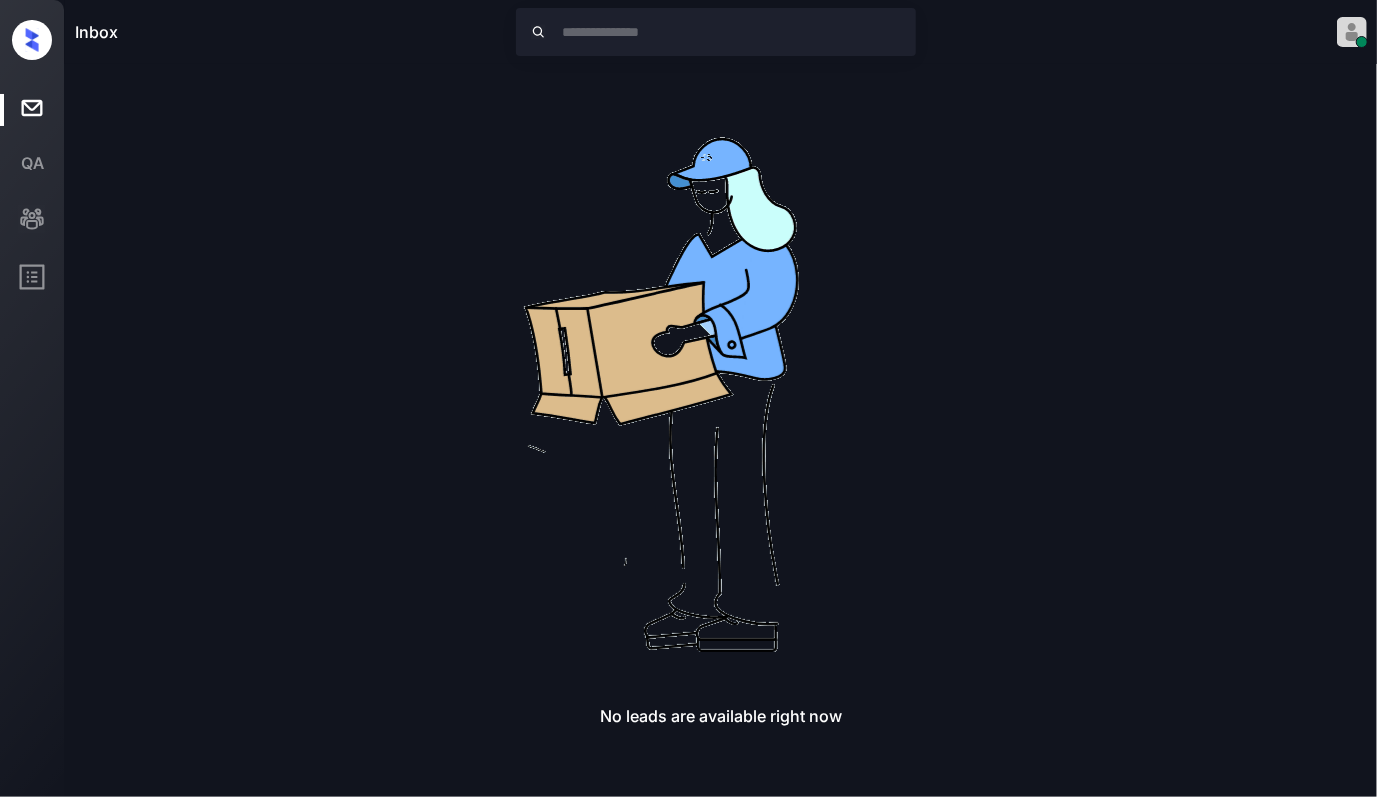 click at bounding box center (721, 386) 